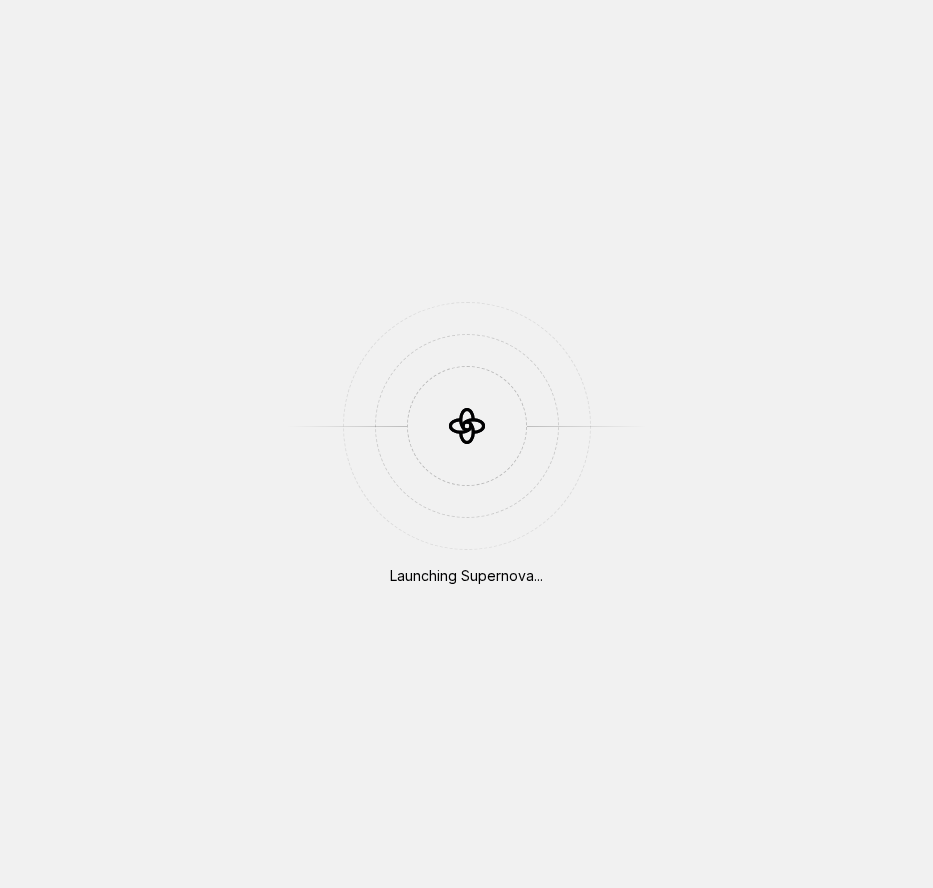 scroll, scrollTop: 0, scrollLeft: 0, axis: both 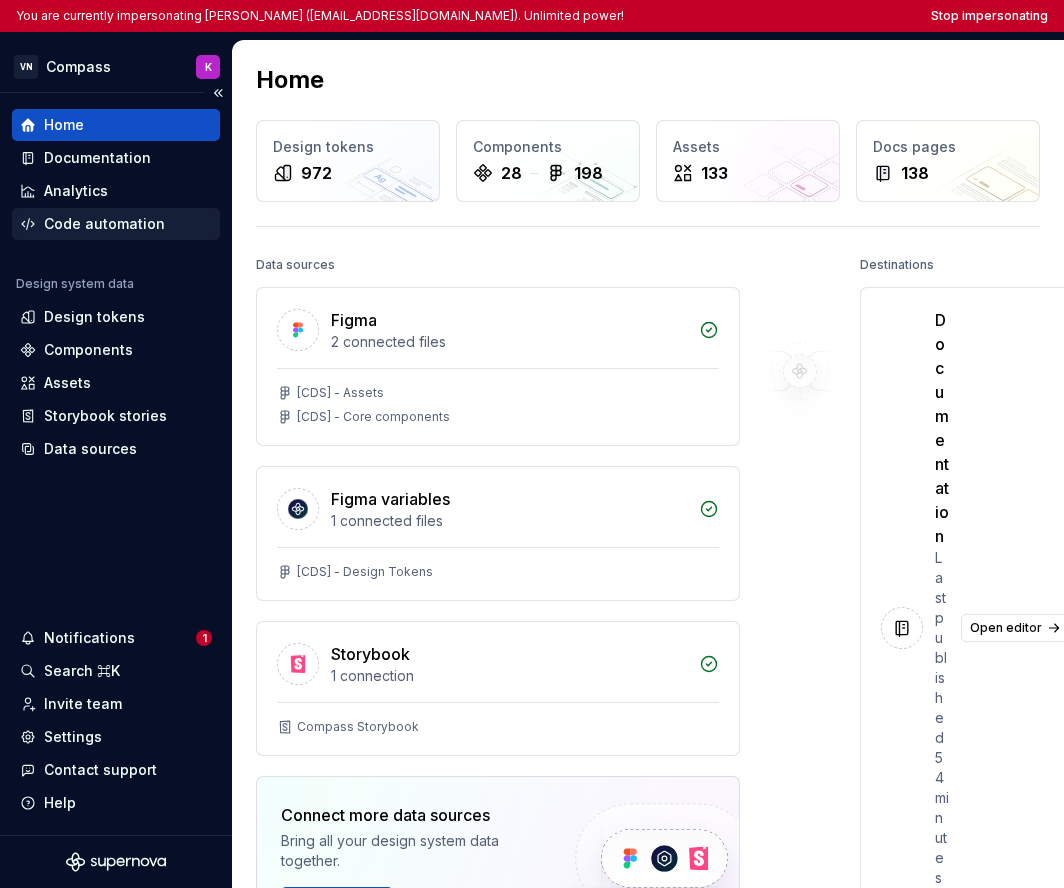 click on "Code automation" at bounding box center (104, 224) 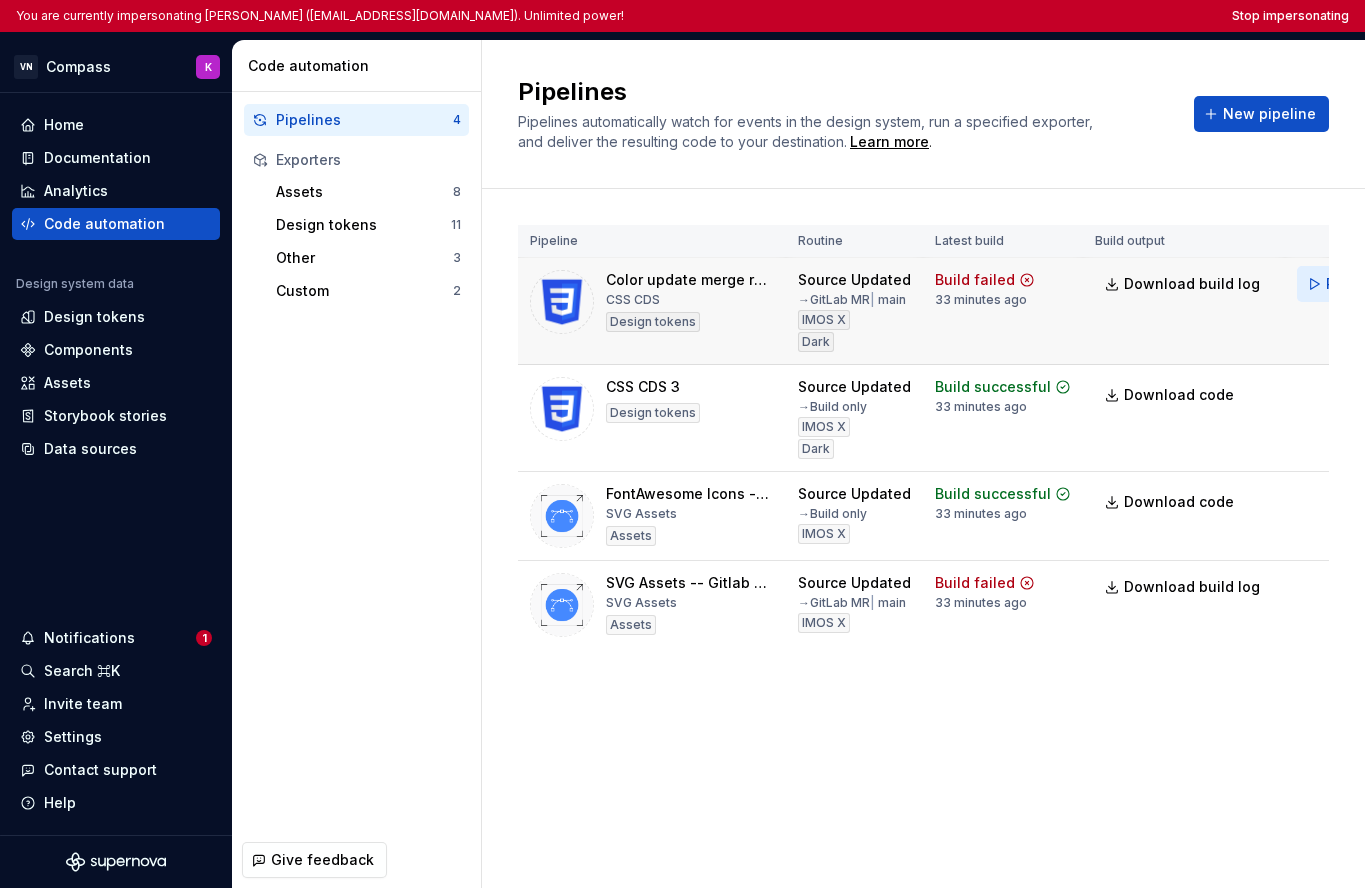 click on "Run" at bounding box center [1331, 284] 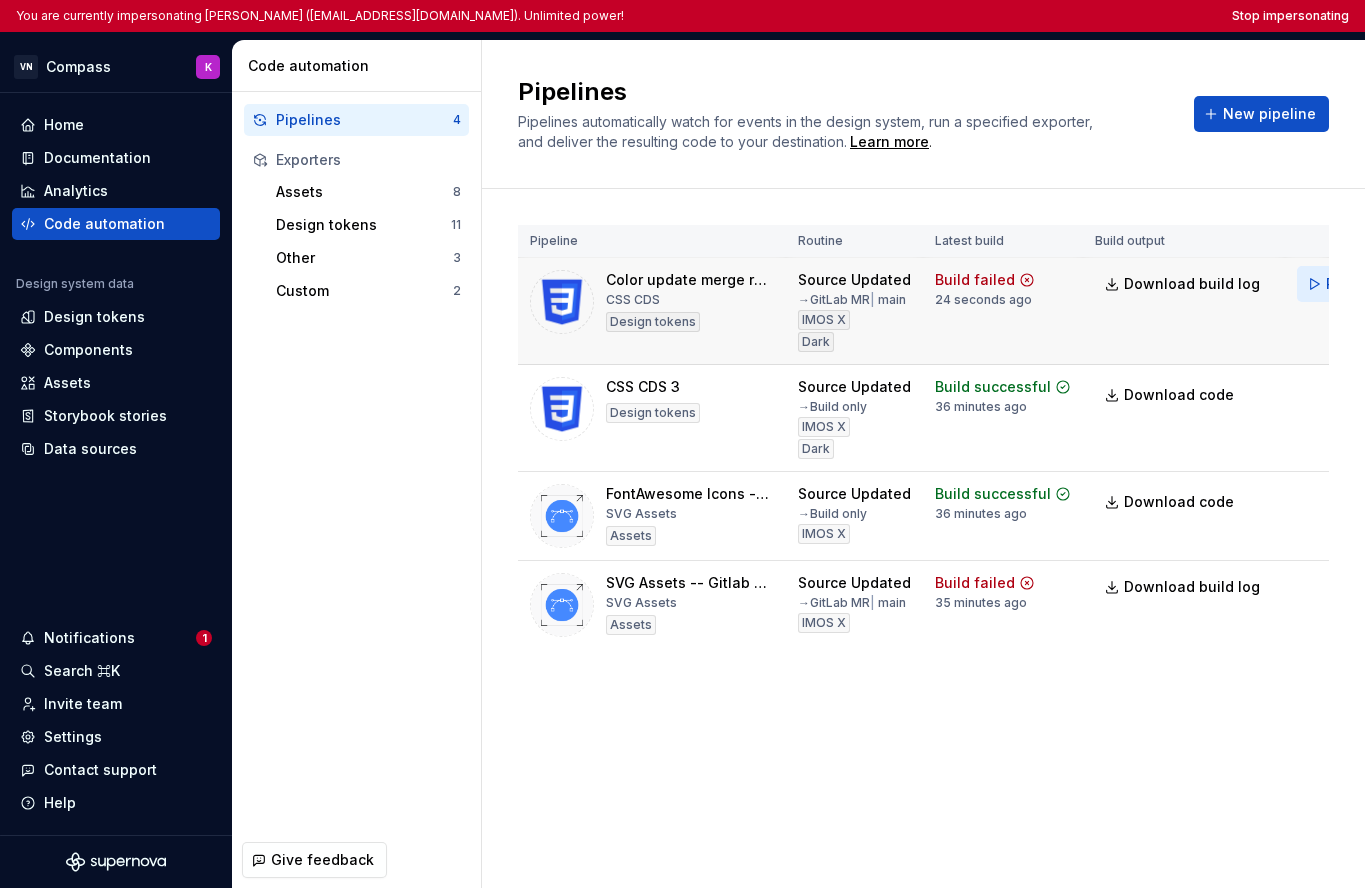 click on "Run" at bounding box center [1331, 284] 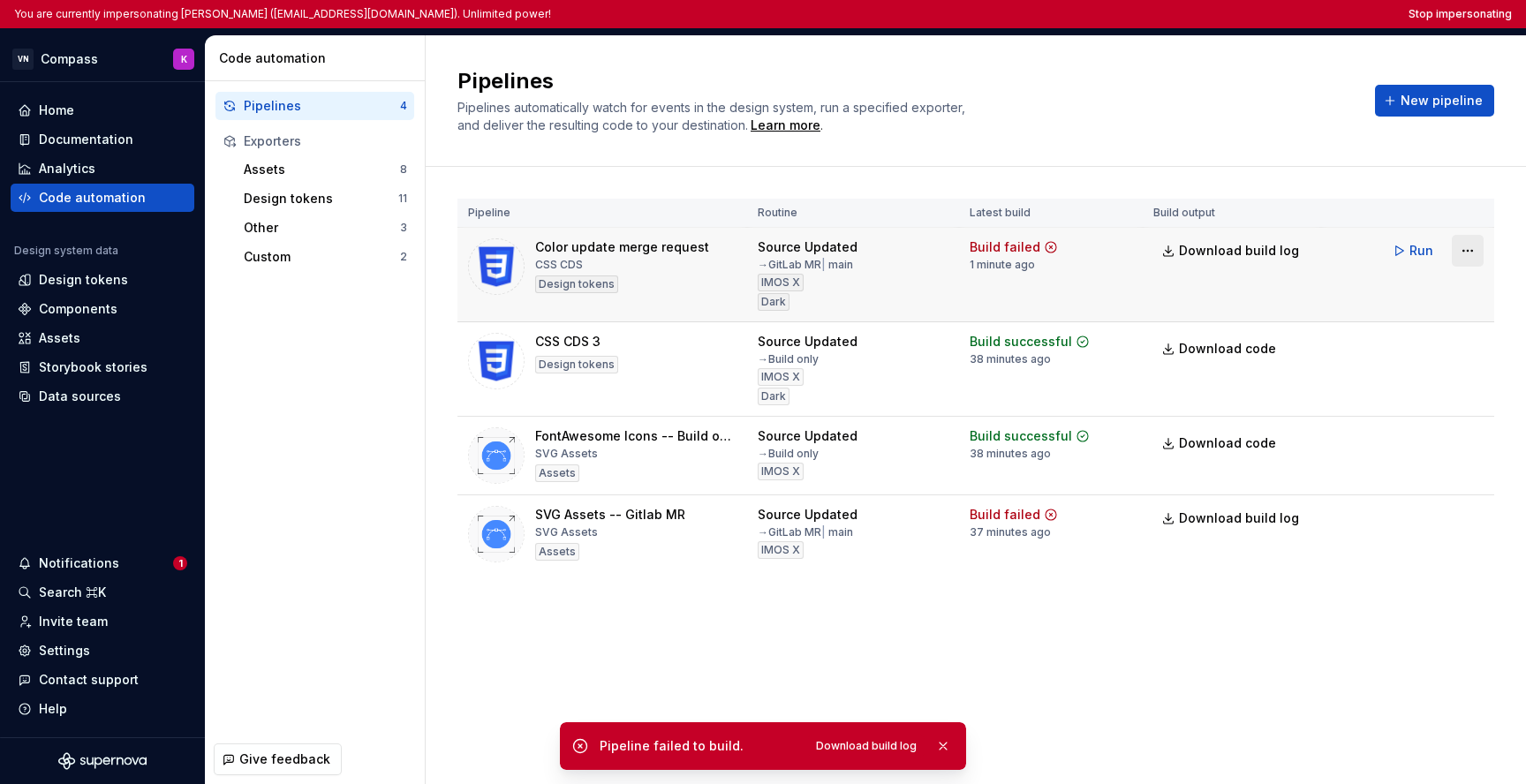 click on "You are currently impersonating Kyle (ksutton@veson.com). Unlimited power! Stop impersonating VN Compass K Home Documentation Analytics Code automation Design system data Design tokens Components Assets Storybook stories Data sources Notifications 1 Search ⌘K Invite team Settings Contact support Help Code automation Pipelines 4 Exporters Assets 8 Design tokens 11 Other 3 Custom 2 Give feedback Pipelines Pipelines automatically watch for events in the design system, run a specified exporter, and deliver the resulting code to your destination.   Learn more . New pipeline Pipeline Routine Latest build Build output Color update merge request CSS CDS Design tokens Source Updated →  GitLab MR  |   main IMOS X Dark Build failed 1 minute ago Download build log Run CSS CDS 3 Design tokens Source Updated →  Build only IMOS X Dark Build successful 38 minutes ago Download code Run FontAwesome Icons -- Build only SVG Assets Assets Source Updated →  Build only IMOS X Build successful 38 minutes ago Download code  |" at bounding box center (763, 392) 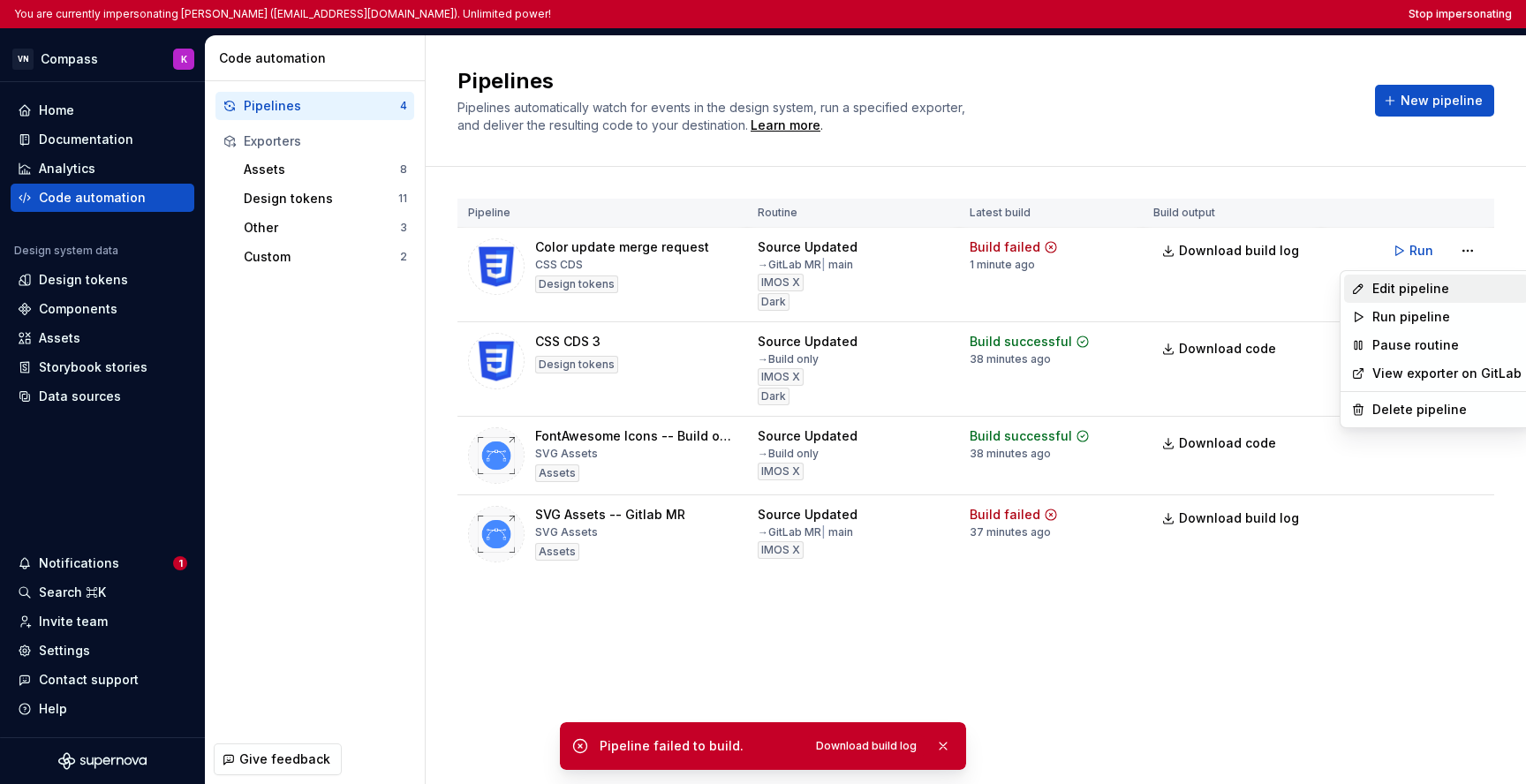 click on "Edit pipeline" at bounding box center (1436, 289) 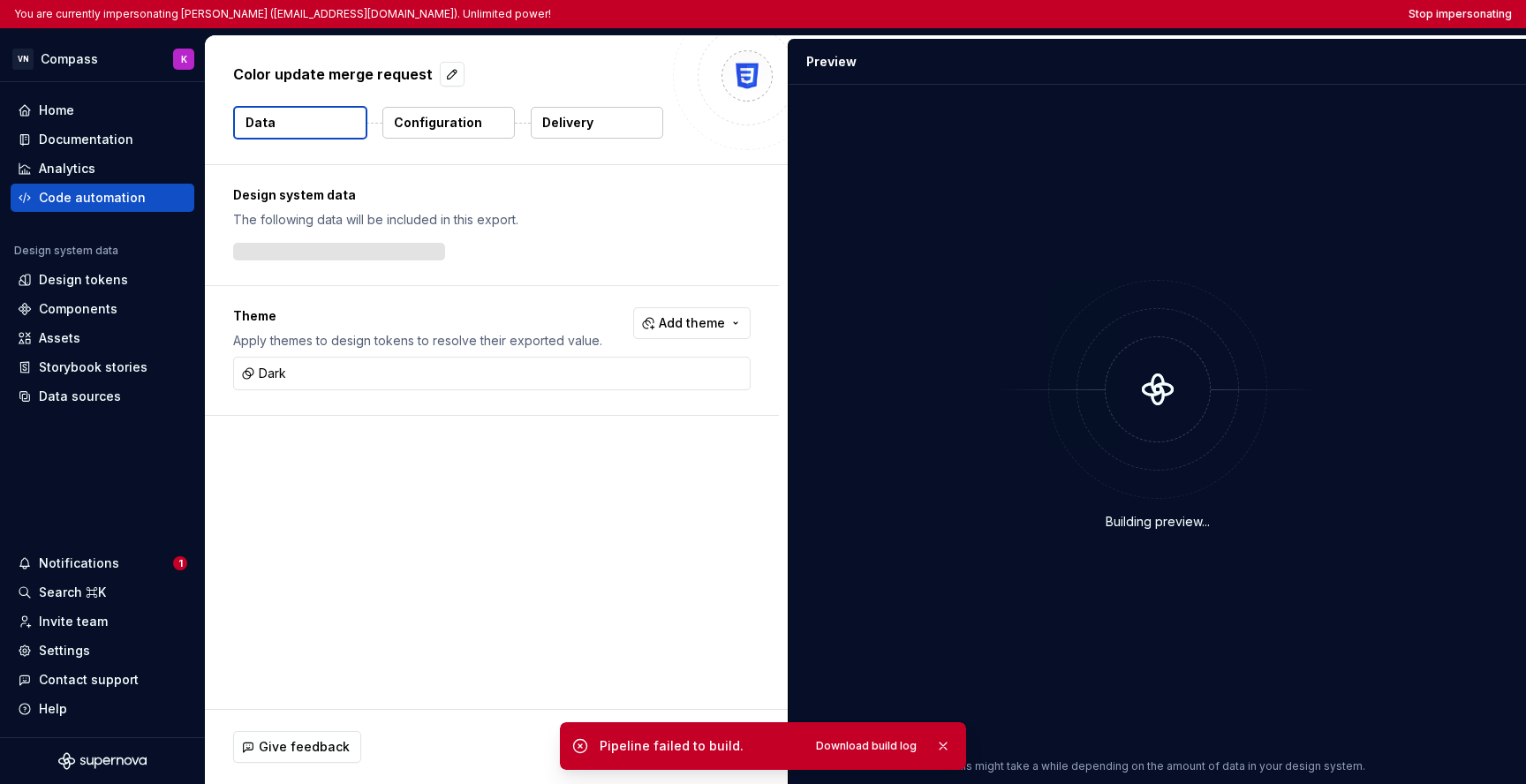 click on "Delivery" at bounding box center [568, 123] 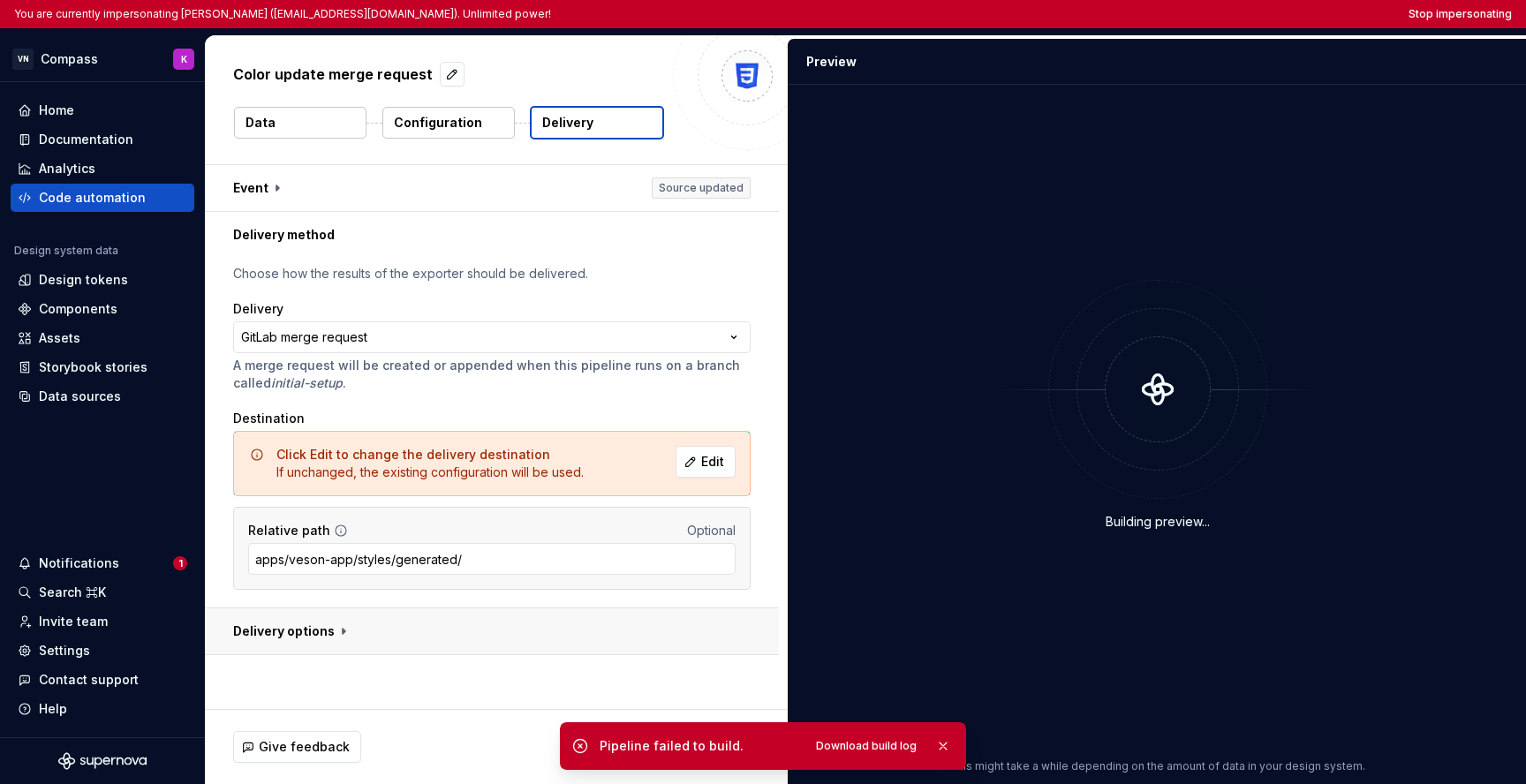 click at bounding box center [492, 631] 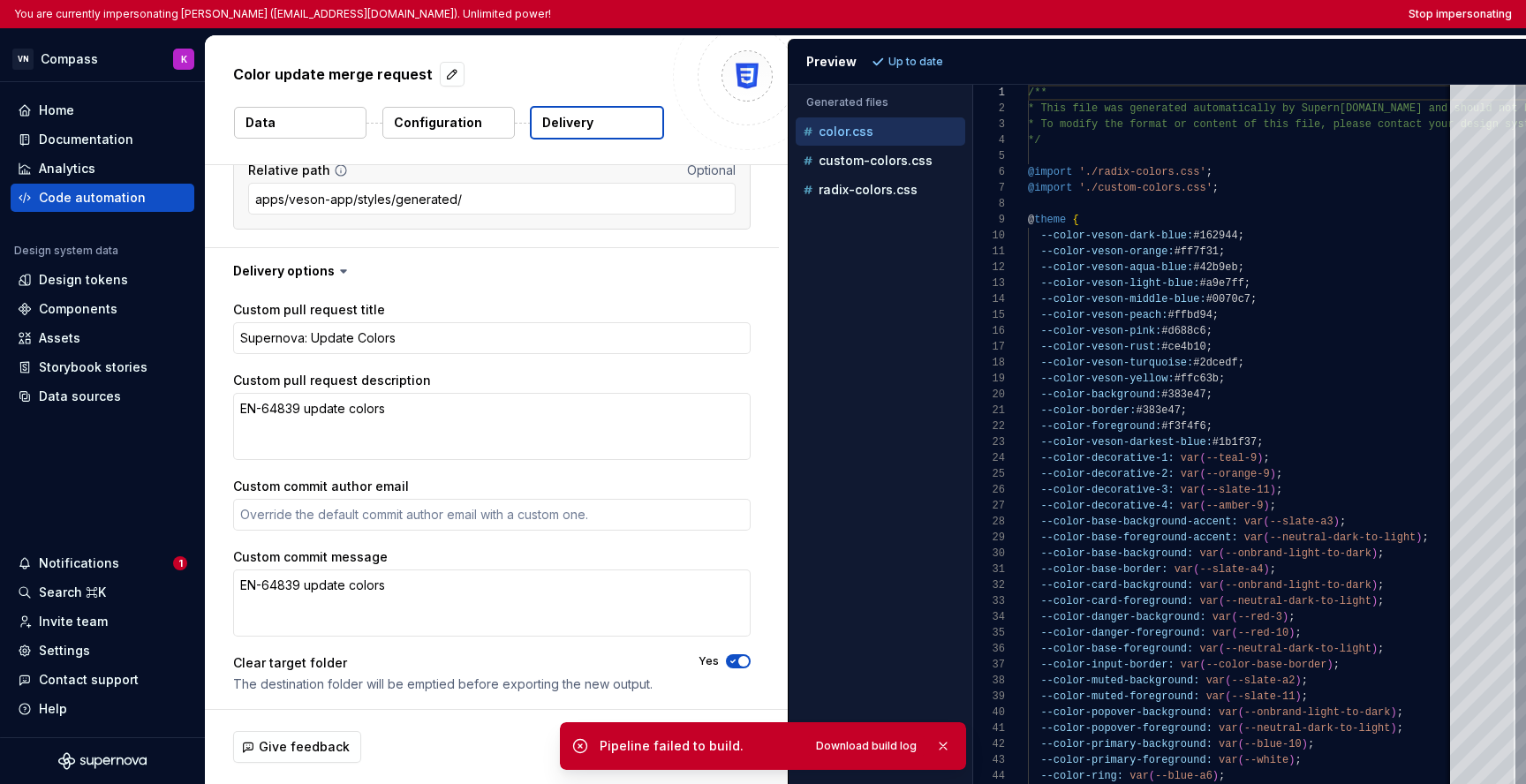 scroll, scrollTop: 363, scrollLeft: 0, axis: vertical 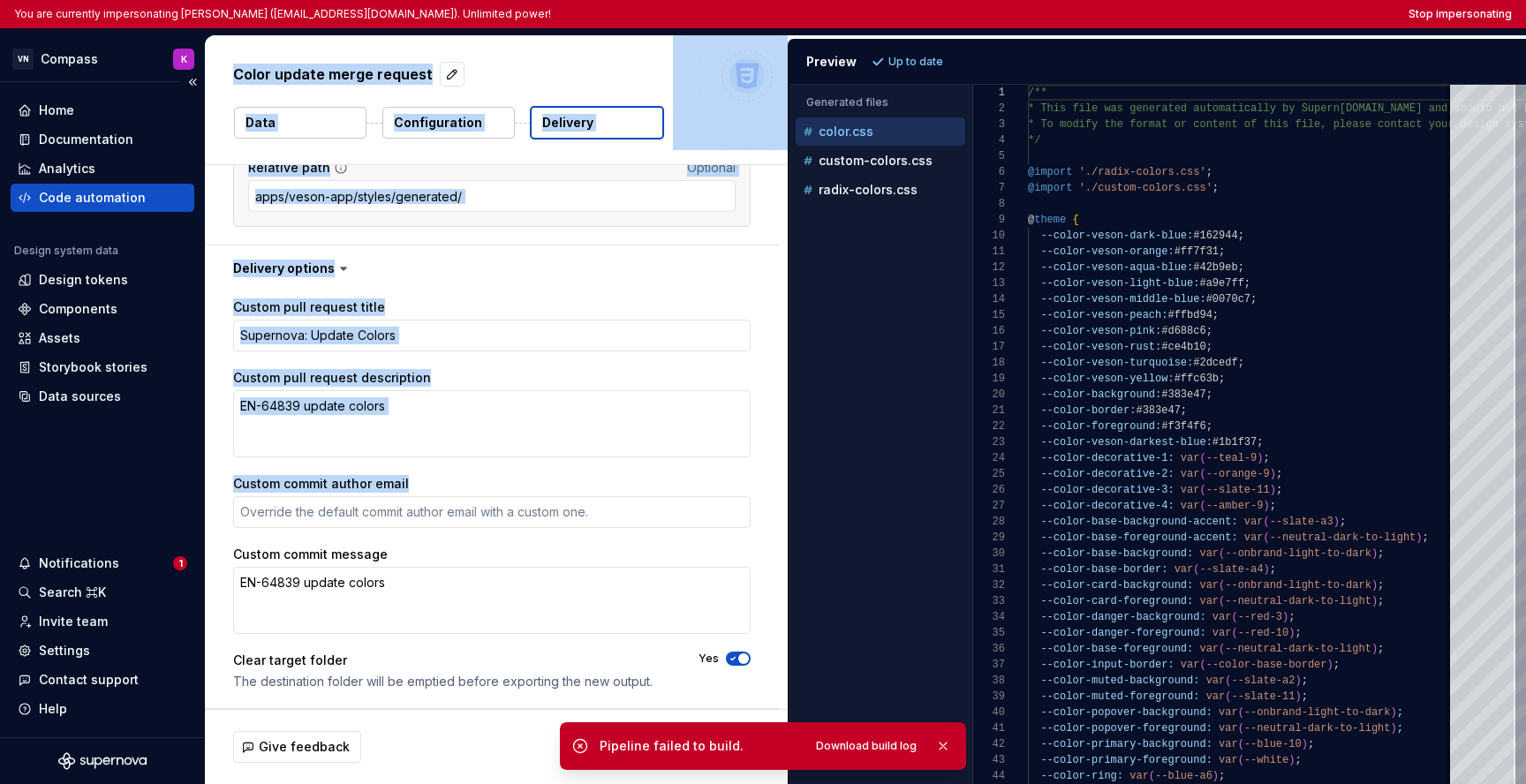 drag, startPoint x: 407, startPoint y: 480, endPoint x: 199, endPoint y: 473, distance: 208.11776 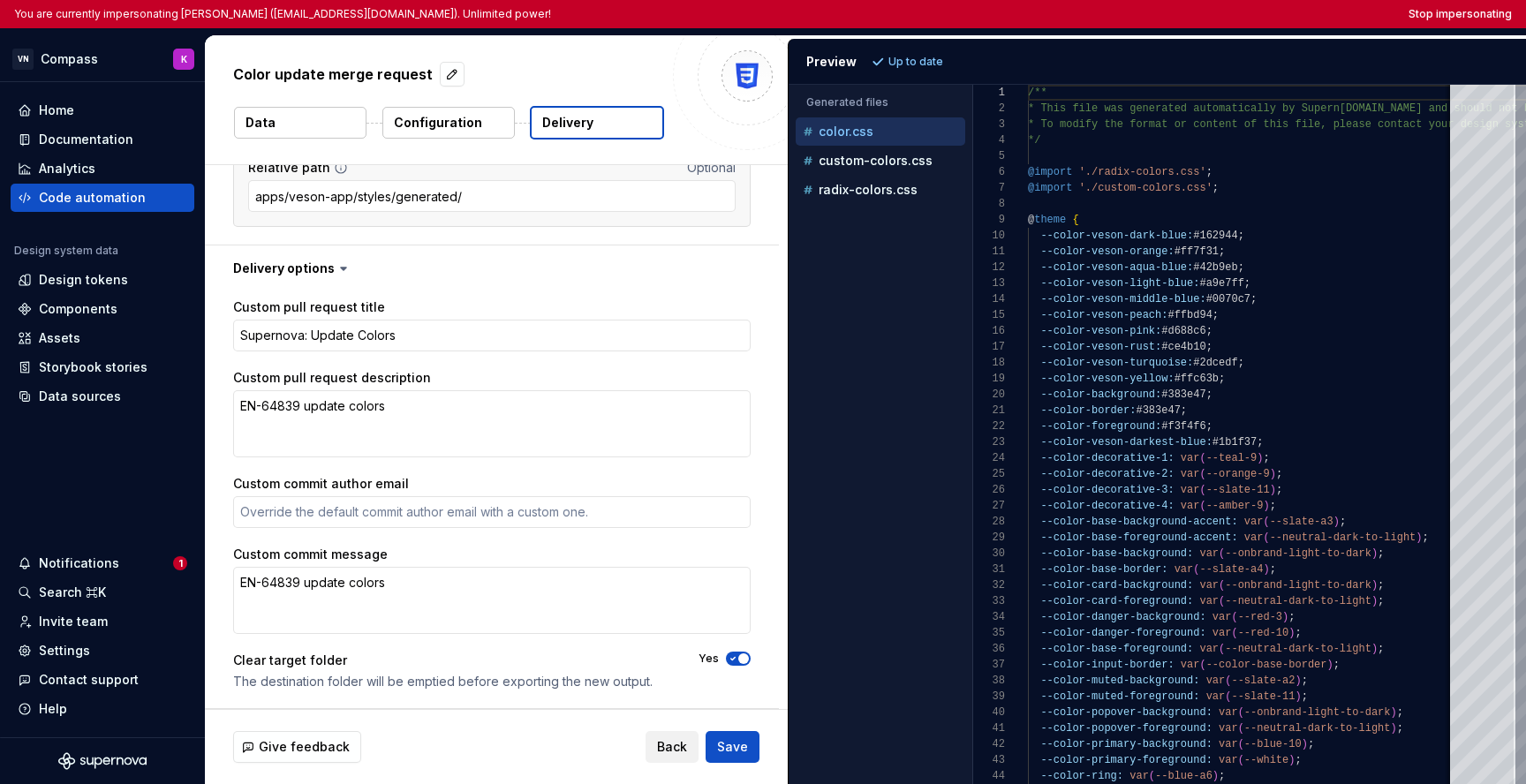 click on "Custom commit author email" at bounding box center (321, 484) 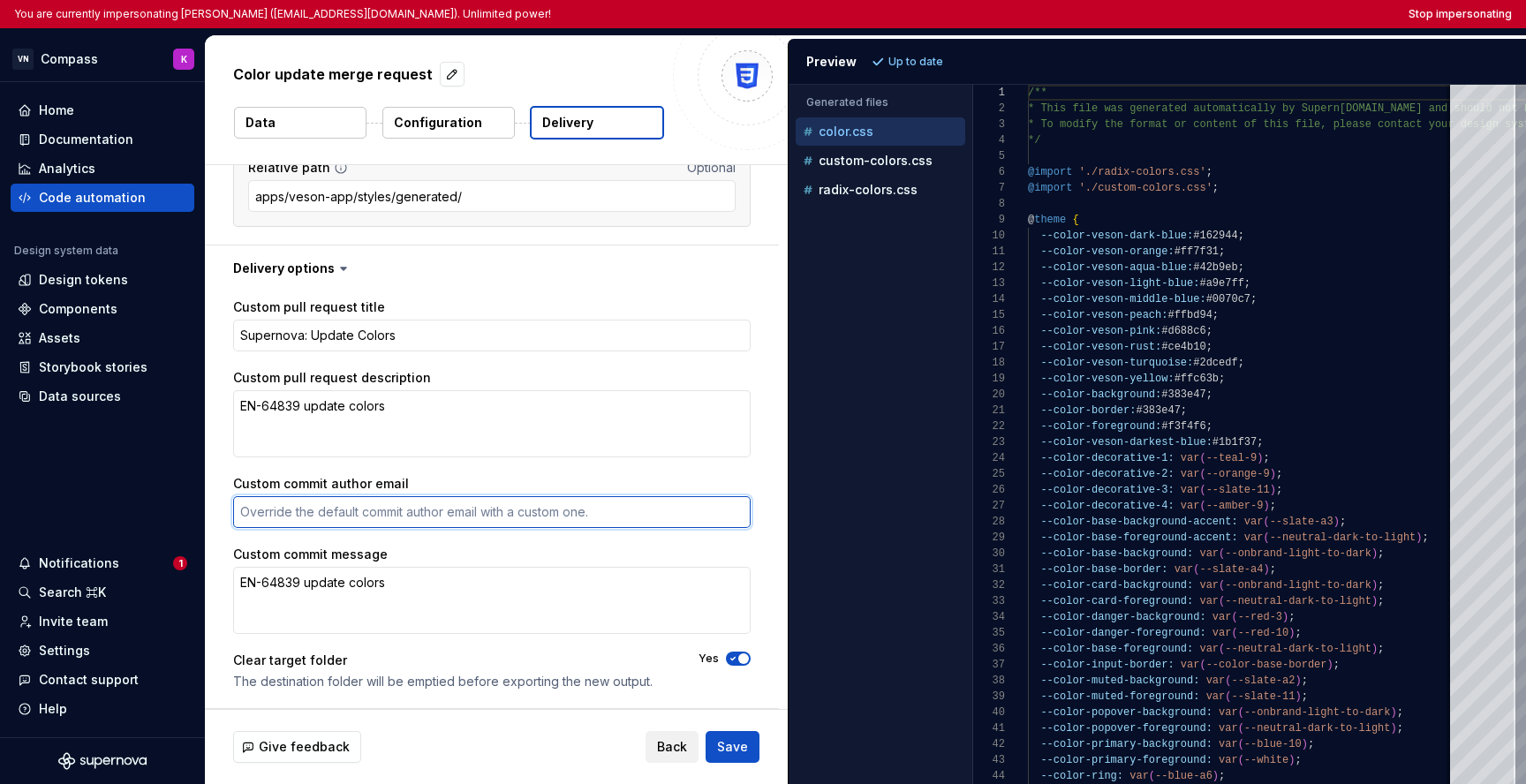 click on "Custom commit author email" at bounding box center [492, 512] 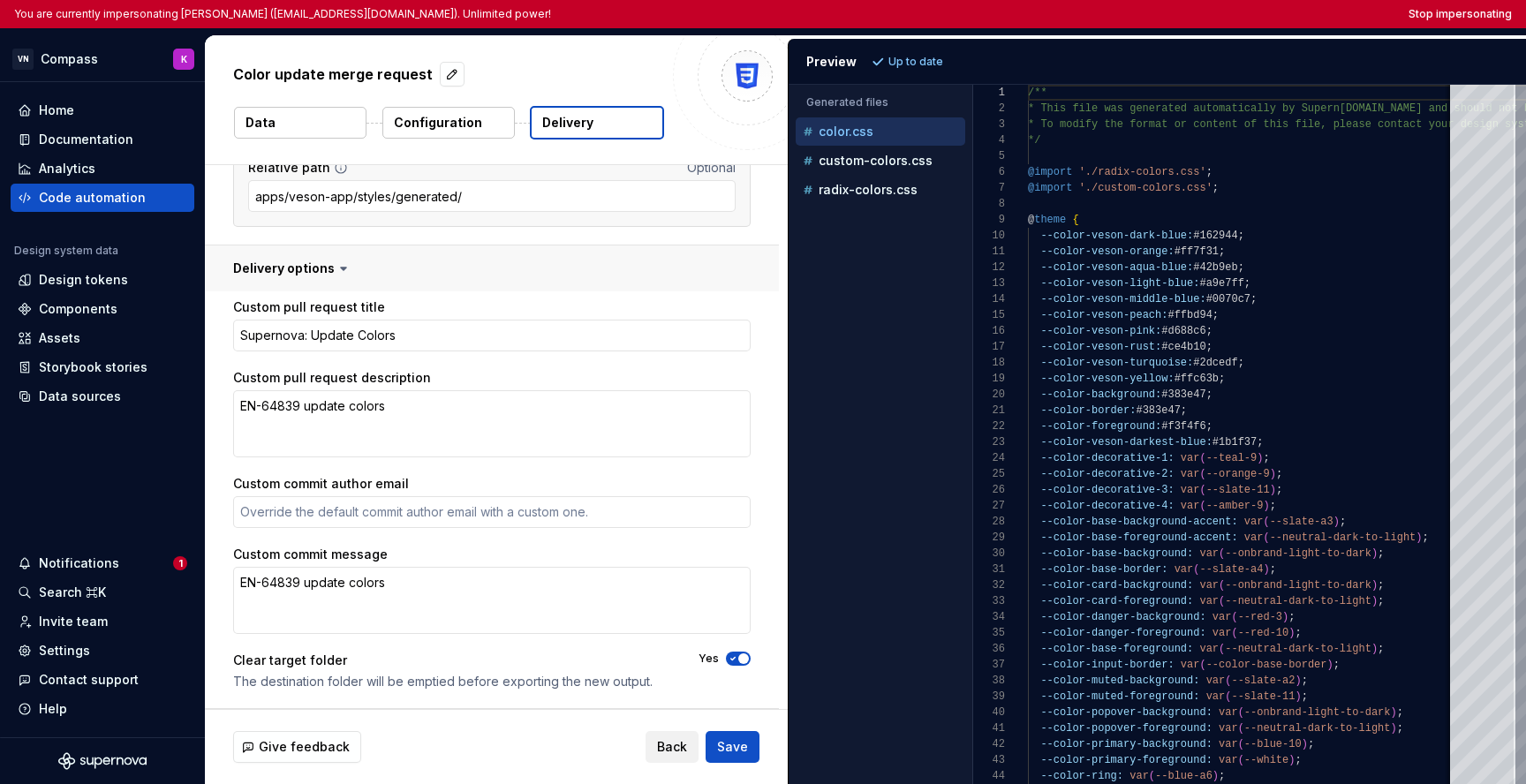 scroll, scrollTop: 0, scrollLeft: 0, axis: both 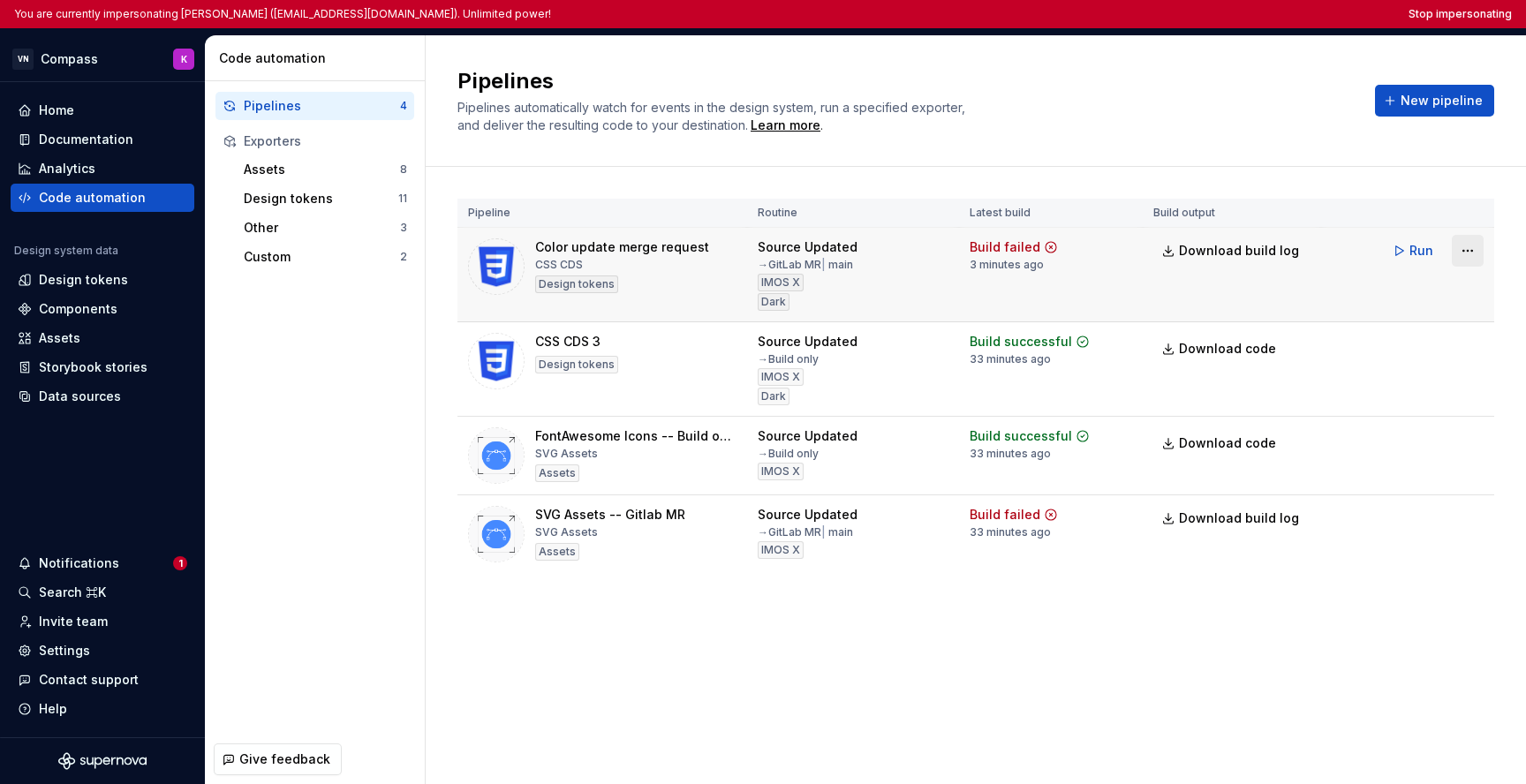 click on "You are currently impersonating Kyle (ksutton@veson.com). Unlimited power! Stop impersonating VN Compass K Home Documentation Analytics Code automation Design system data Design tokens Components Assets Storybook stories Data sources Notifications 1 Search ⌘K Invite team Settings Contact support Help Code automation Pipelines 4 Exporters Assets 8 Design tokens 11 Other 3 Custom 2 Give feedback Pipelines Pipelines automatically watch for events in the design system, run a specified exporter, and deliver the resulting code to your destination.   Learn more . New pipeline Pipeline Routine Latest build Build output Color update merge request CSS CDS Design tokens Source Updated →  GitLab MR  |   main IMOS X Dark Build failed 3 minutes ago Download build log Run CSS CDS 3 Design tokens Source Updated →  Build only IMOS X Dark Build successful 33 minutes ago Download code Run FontAwesome Icons -- Build only SVG Assets Assets Source Updated →  Build only IMOS X Build successful 33 minutes ago Download code" at bounding box center [763, 392] 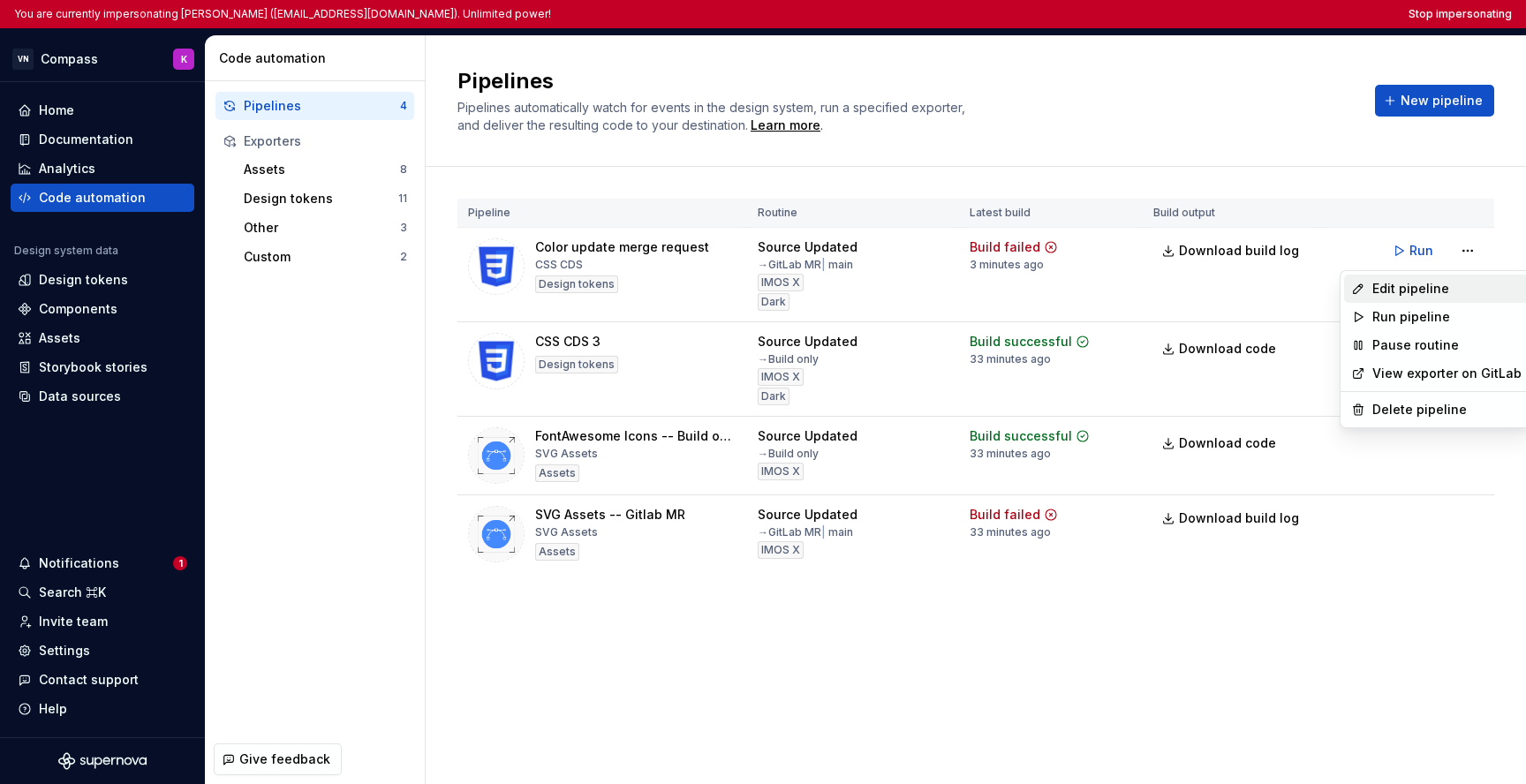 click on "Edit pipeline" at bounding box center [1447, 289] 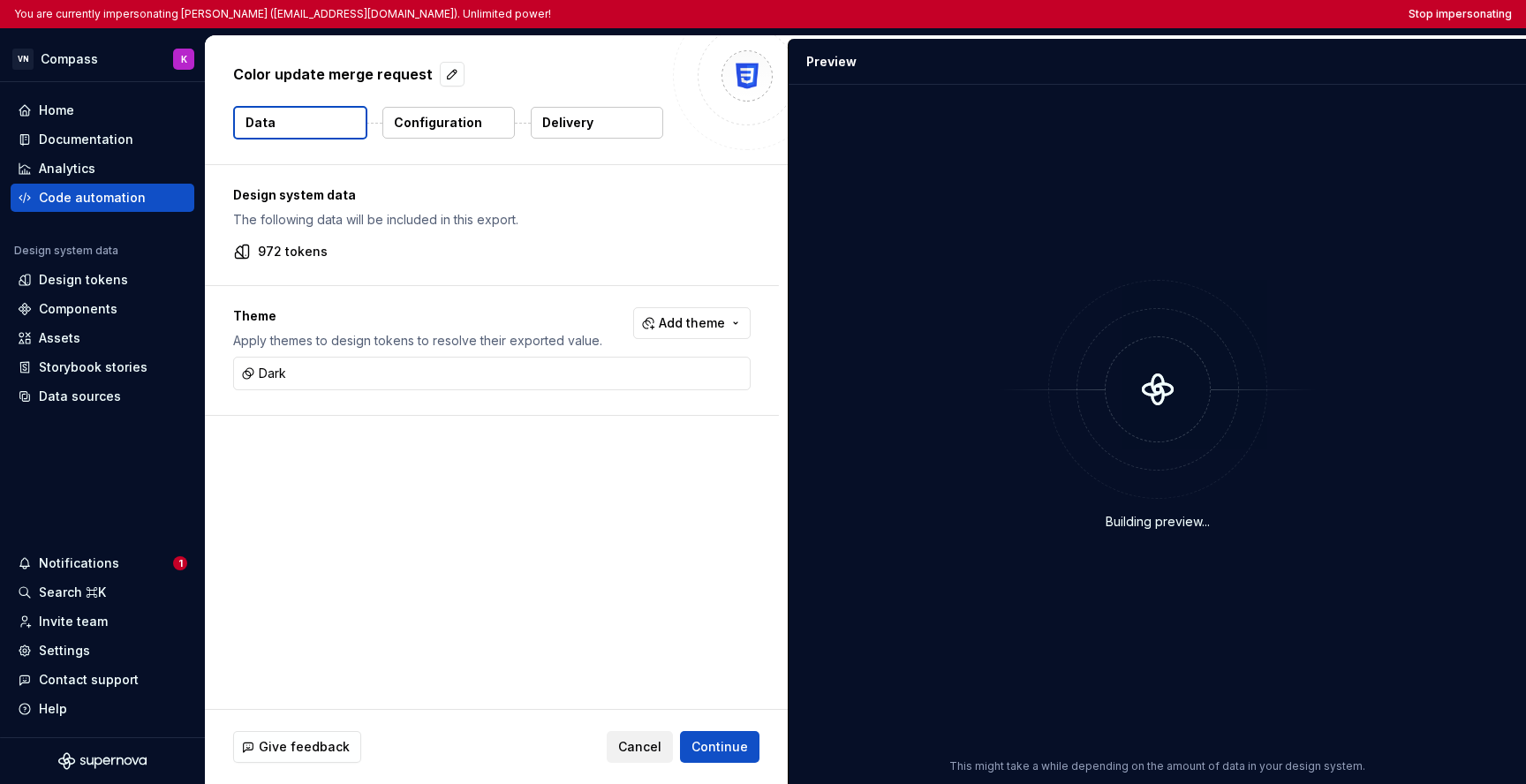 click on "Delivery" at bounding box center (597, 123) 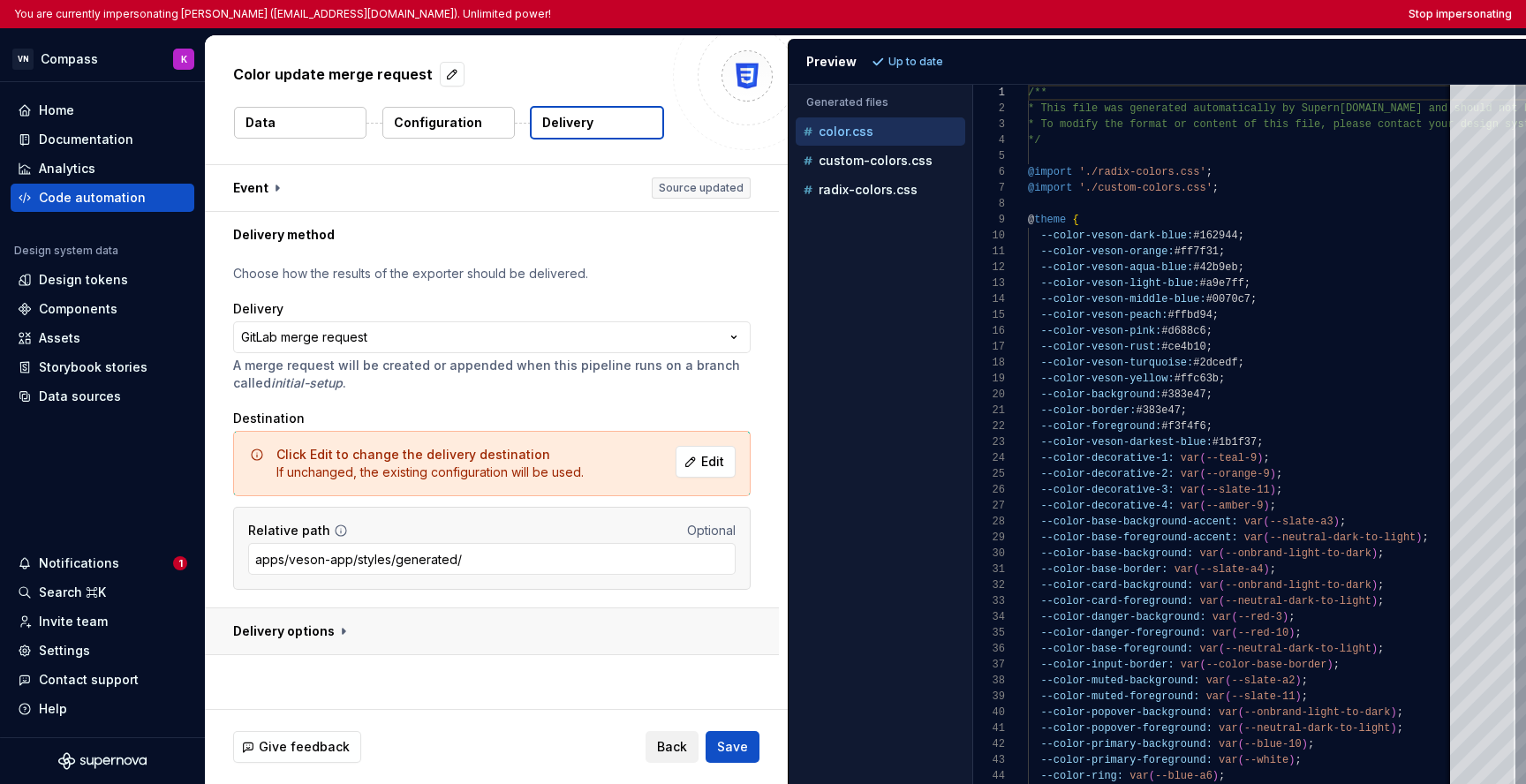 click at bounding box center (492, 631) 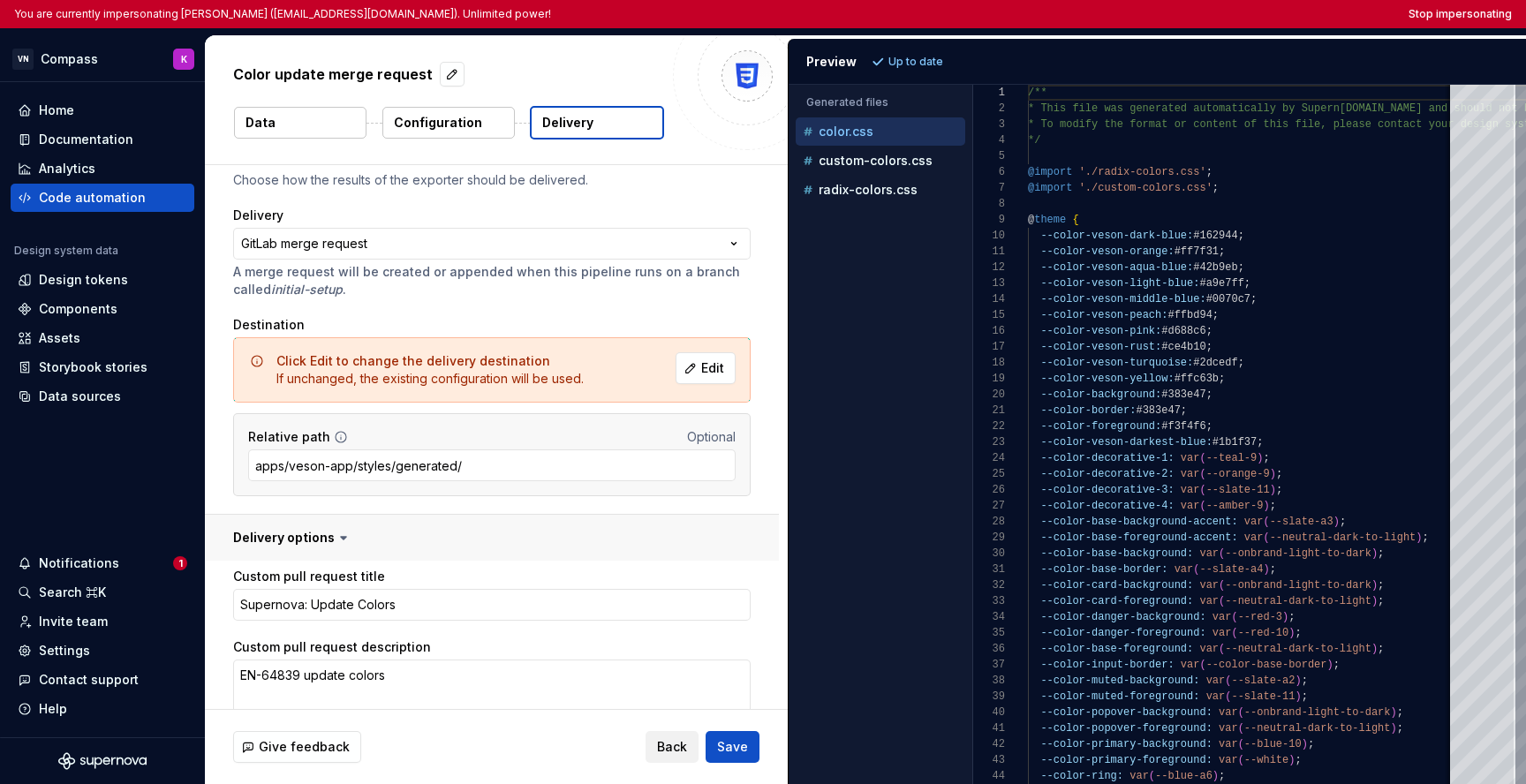 scroll, scrollTop: 363, scrollLeft: 0, axis: vertical 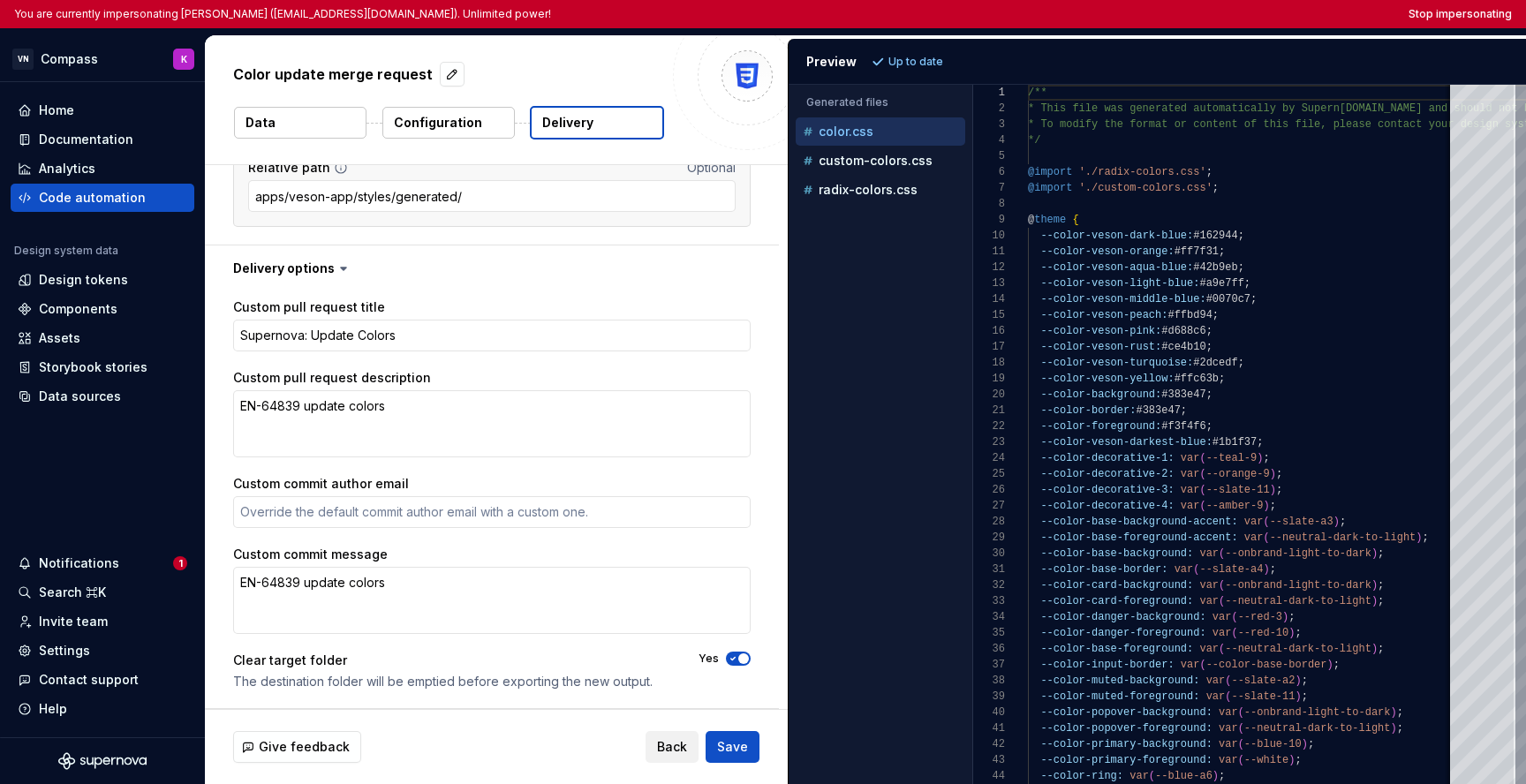 click on "Custom commit author email" at bounding box center [321, 484] 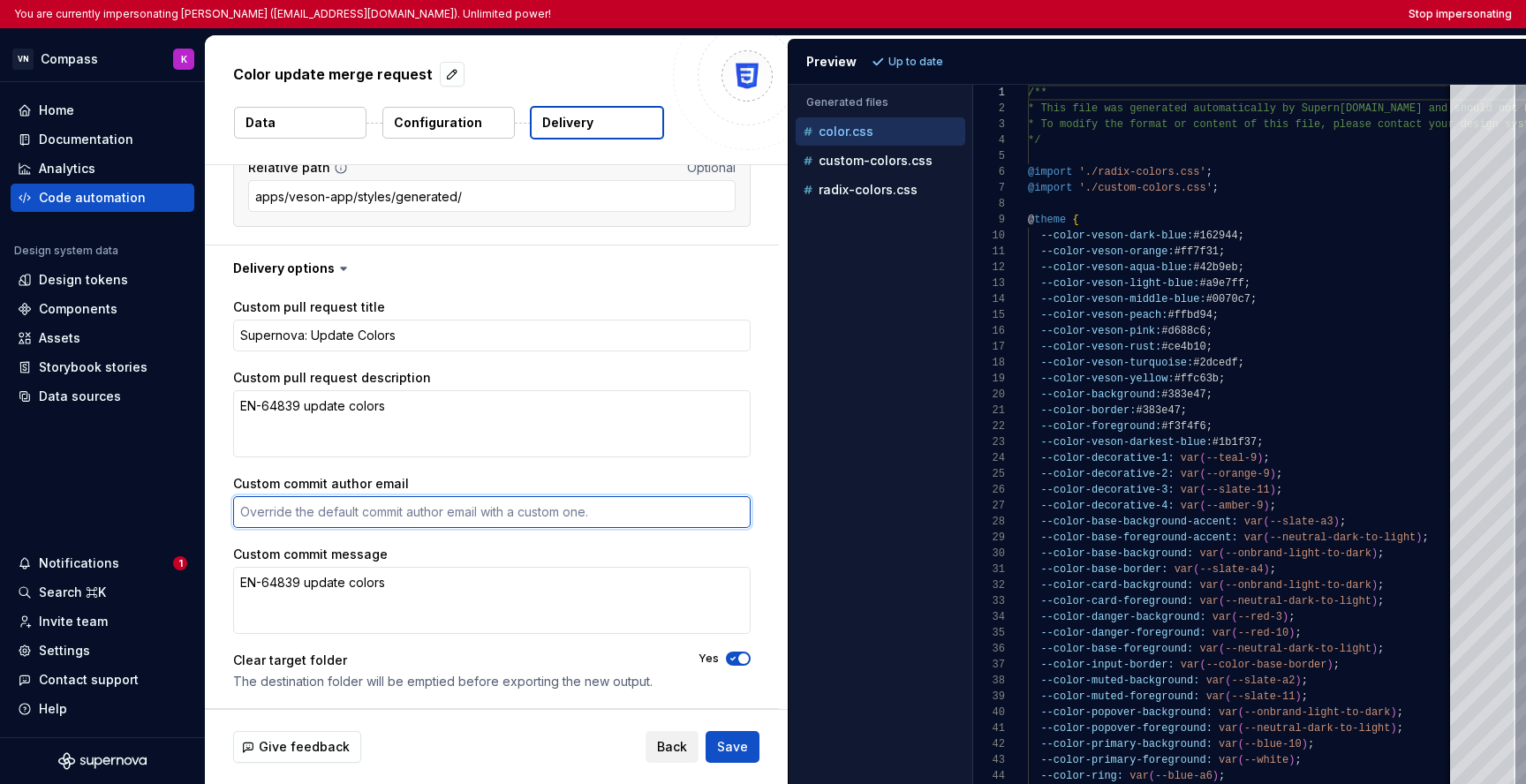 click on "Custom commit author email" at bounding box center (492, 512) 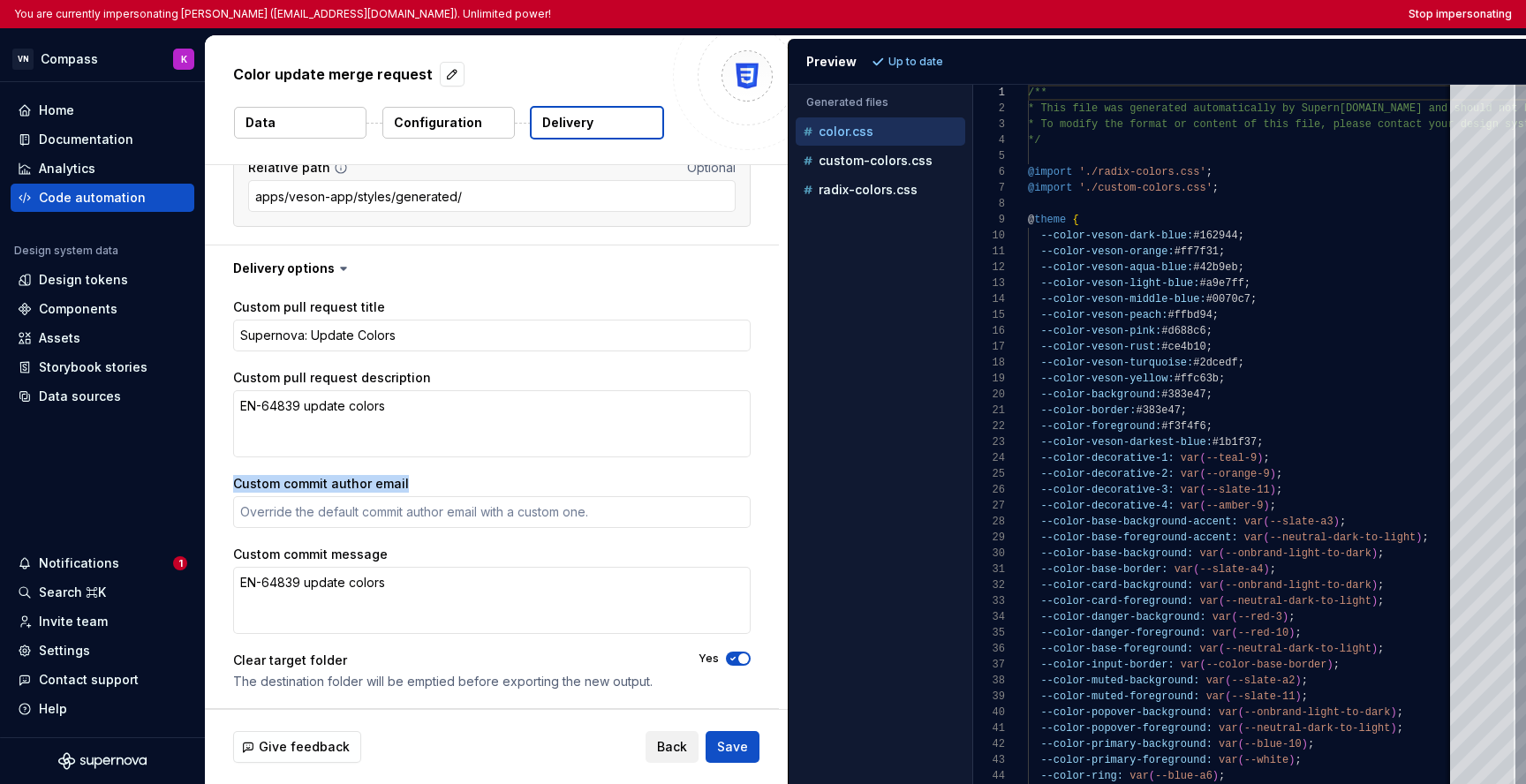 drag, startPoint x: 404, startPoint y: 483, endPoint x: 235, endPoint y: 476, distance: 169.14491 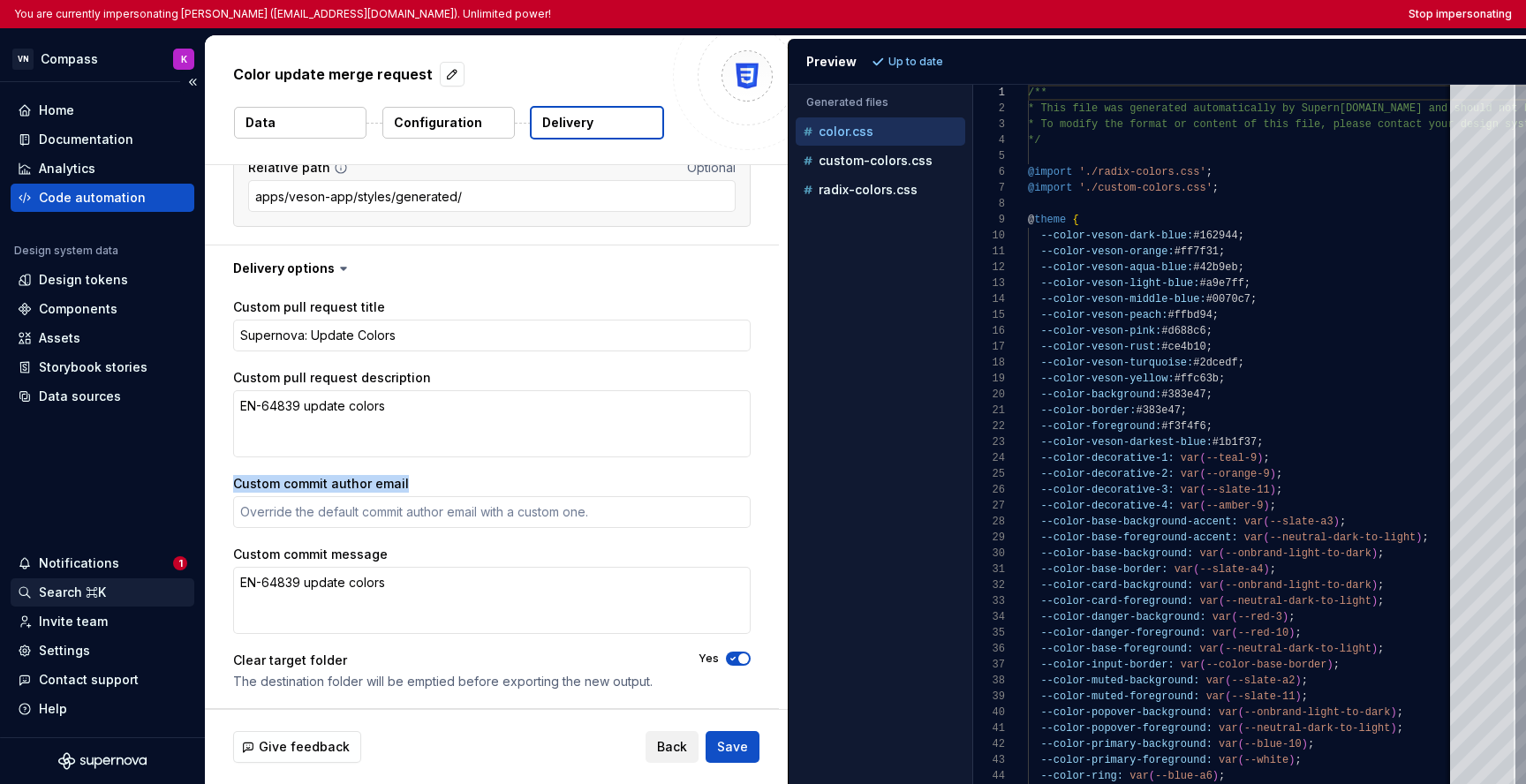 click on "Search ⌘K" at bounding box center [102, 592] 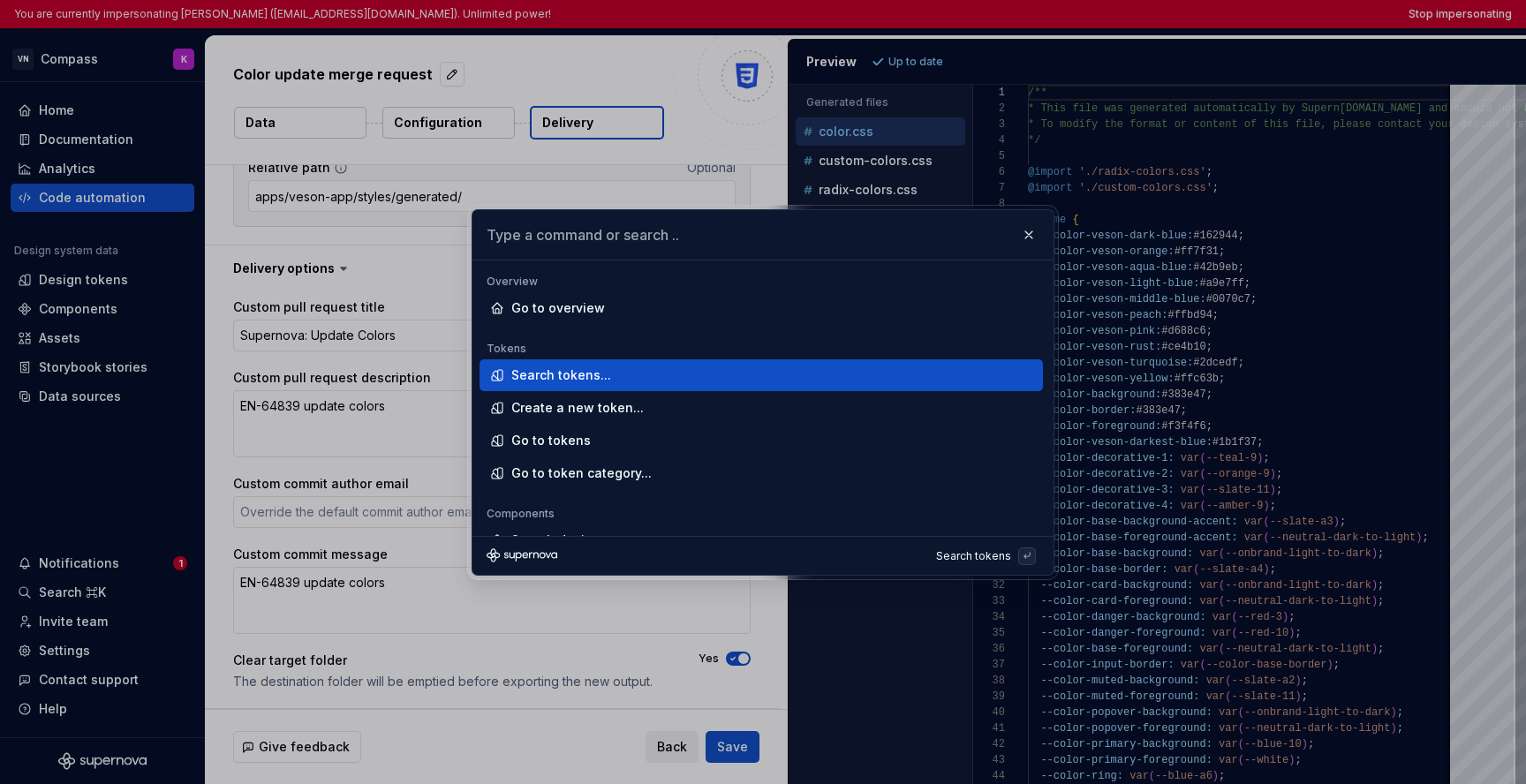 type on "*" 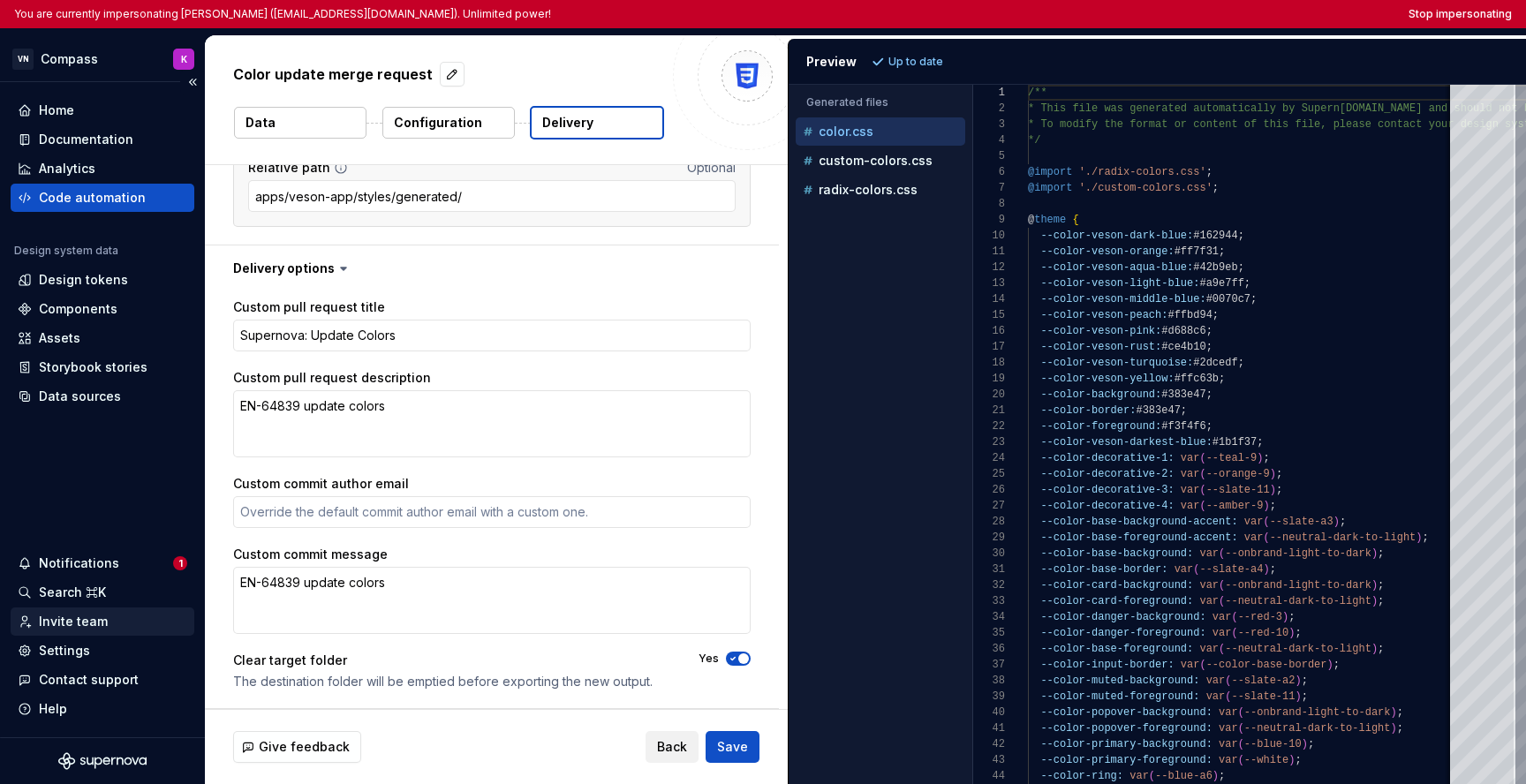 click on "Invite team" at bounding box center [73, 622] 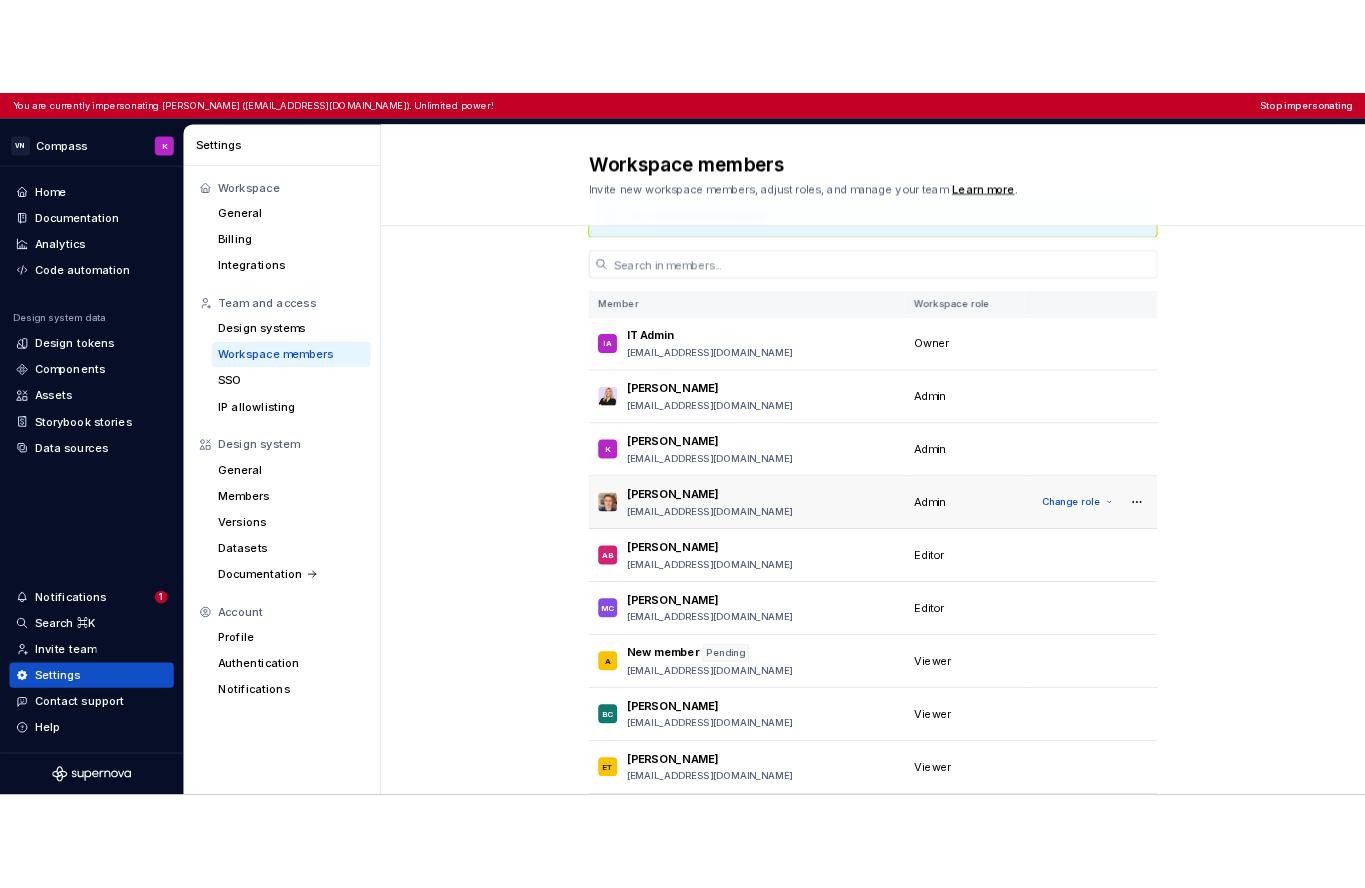 scroll, scrollTop: 62, scrollLeft: 0, axis: vertical 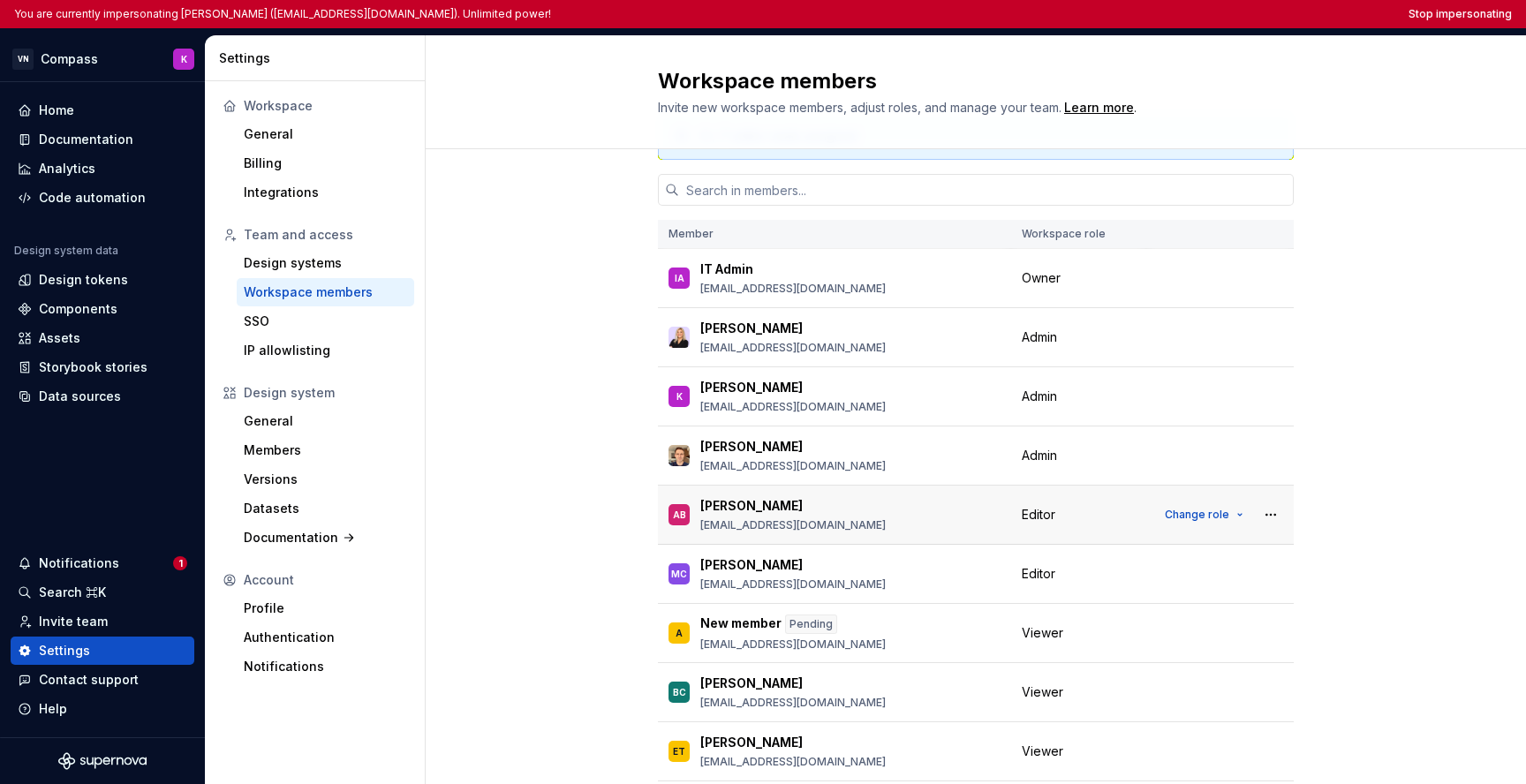 click on "aberg@veson.com" at bounding box center (793, 525) 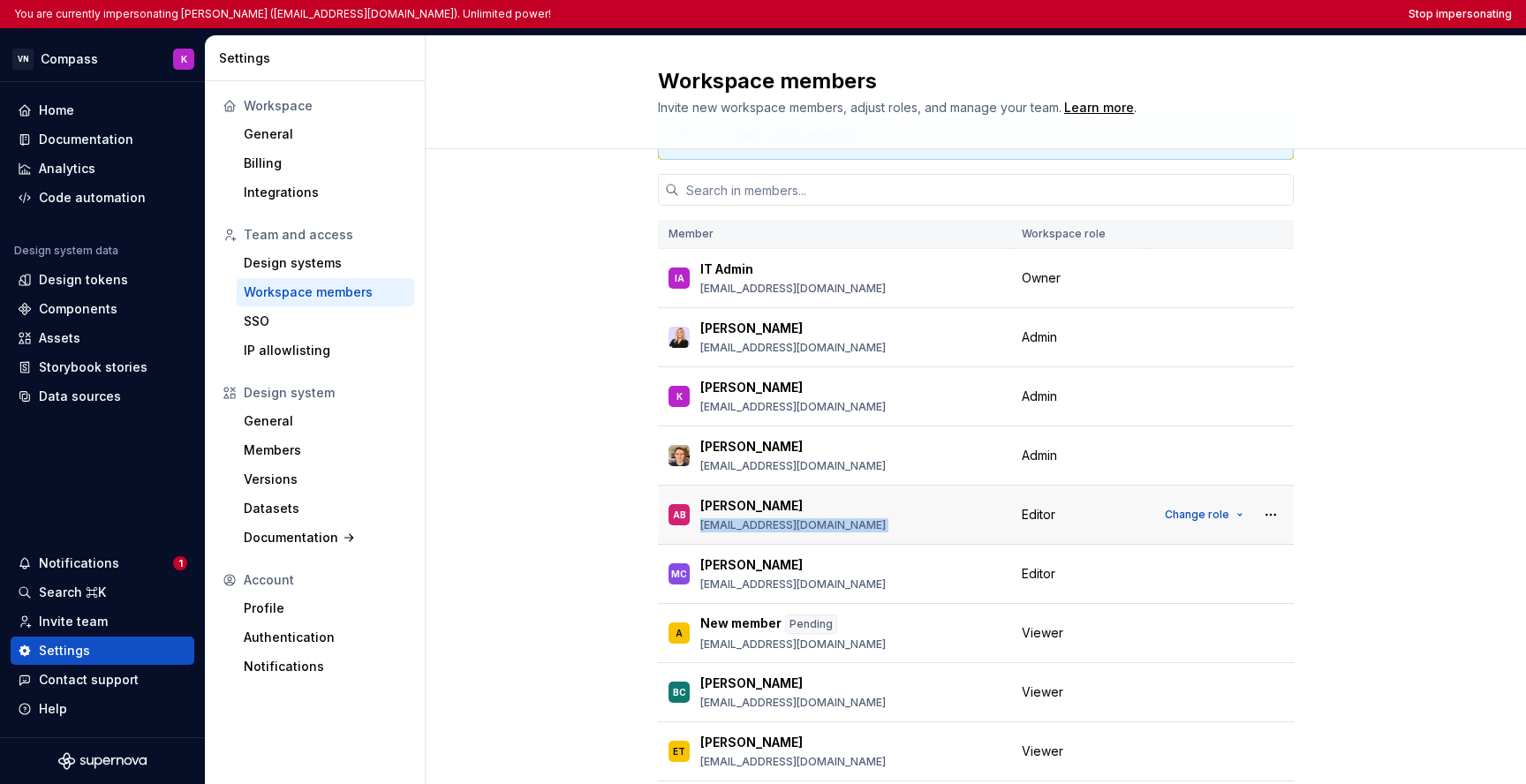 click on "aberg@veson.com" at bounding box center [793, 525] 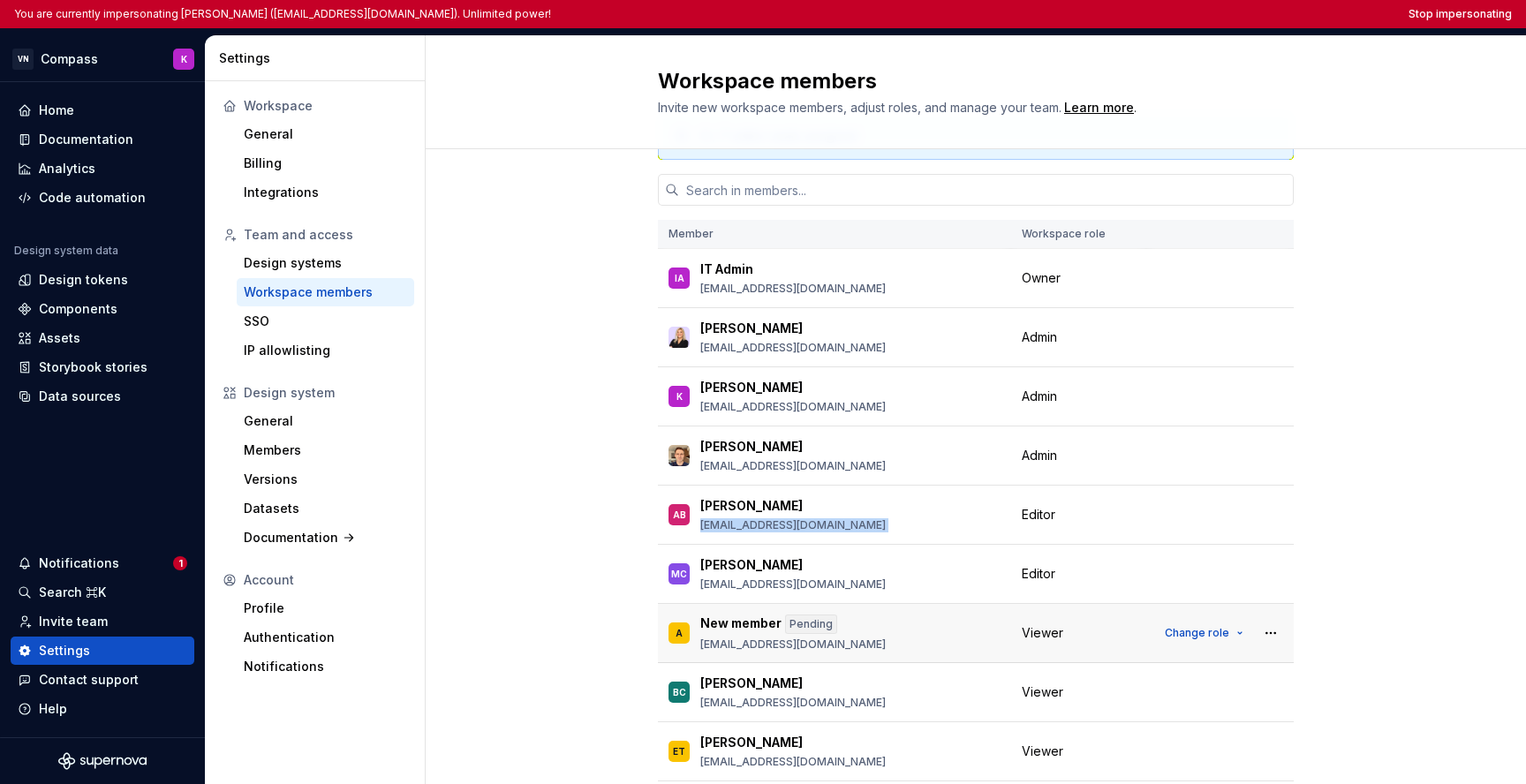 copy on "aberg@veson.com" 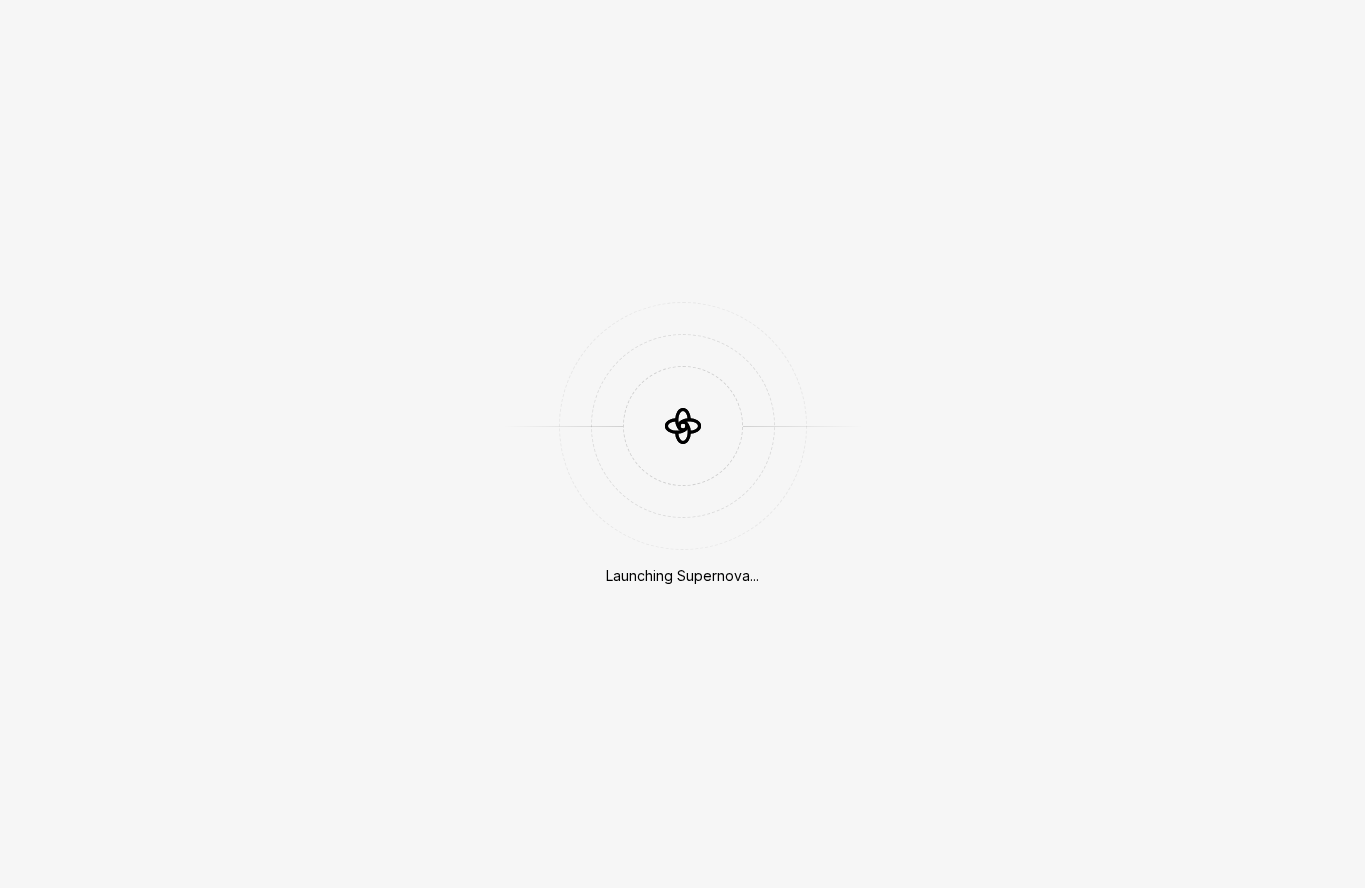 scroll, scrollTop: 0, scrollLeft: 0, axis: both 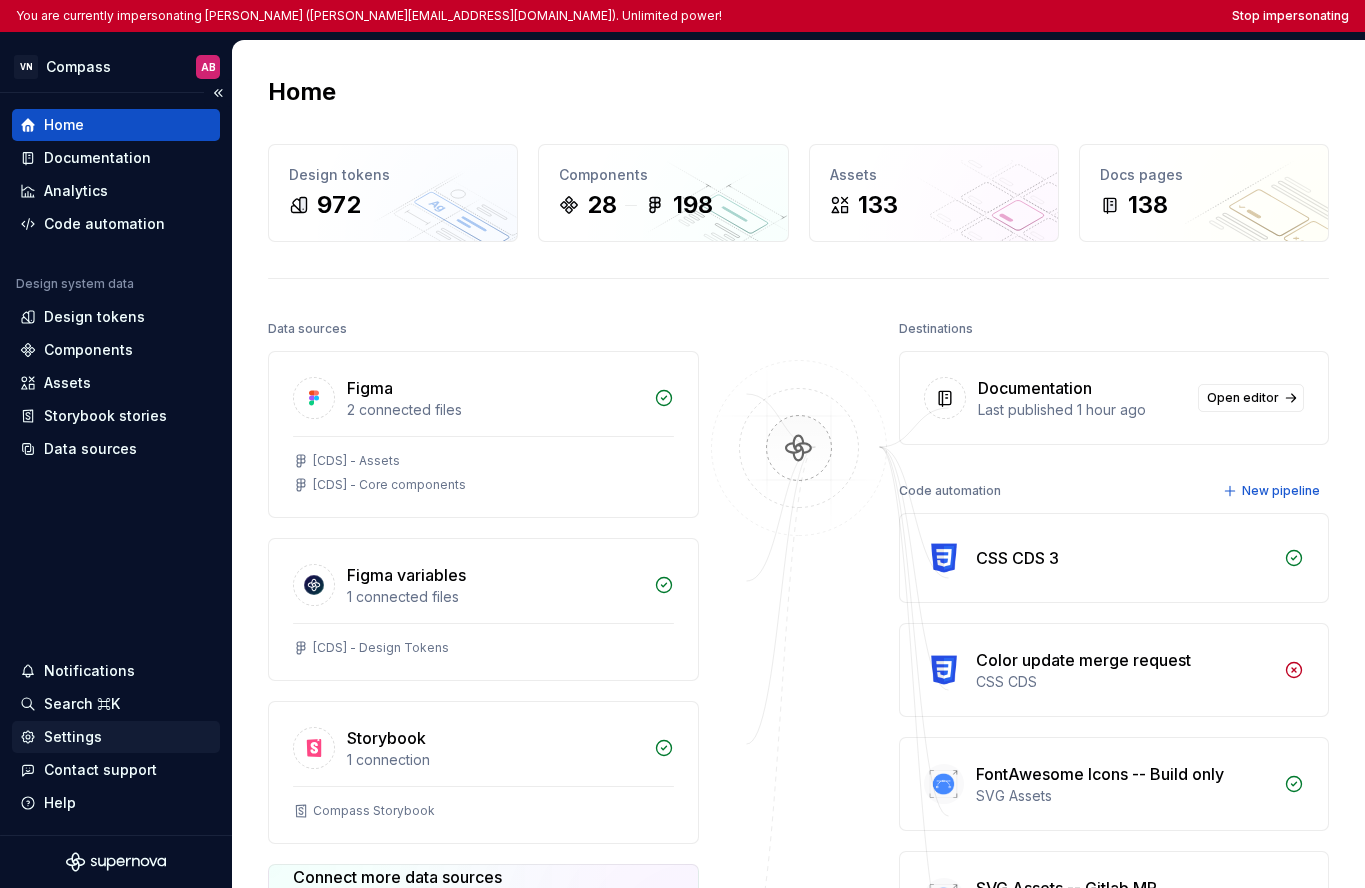 click on "Settings" at bounding box center (116, 737) 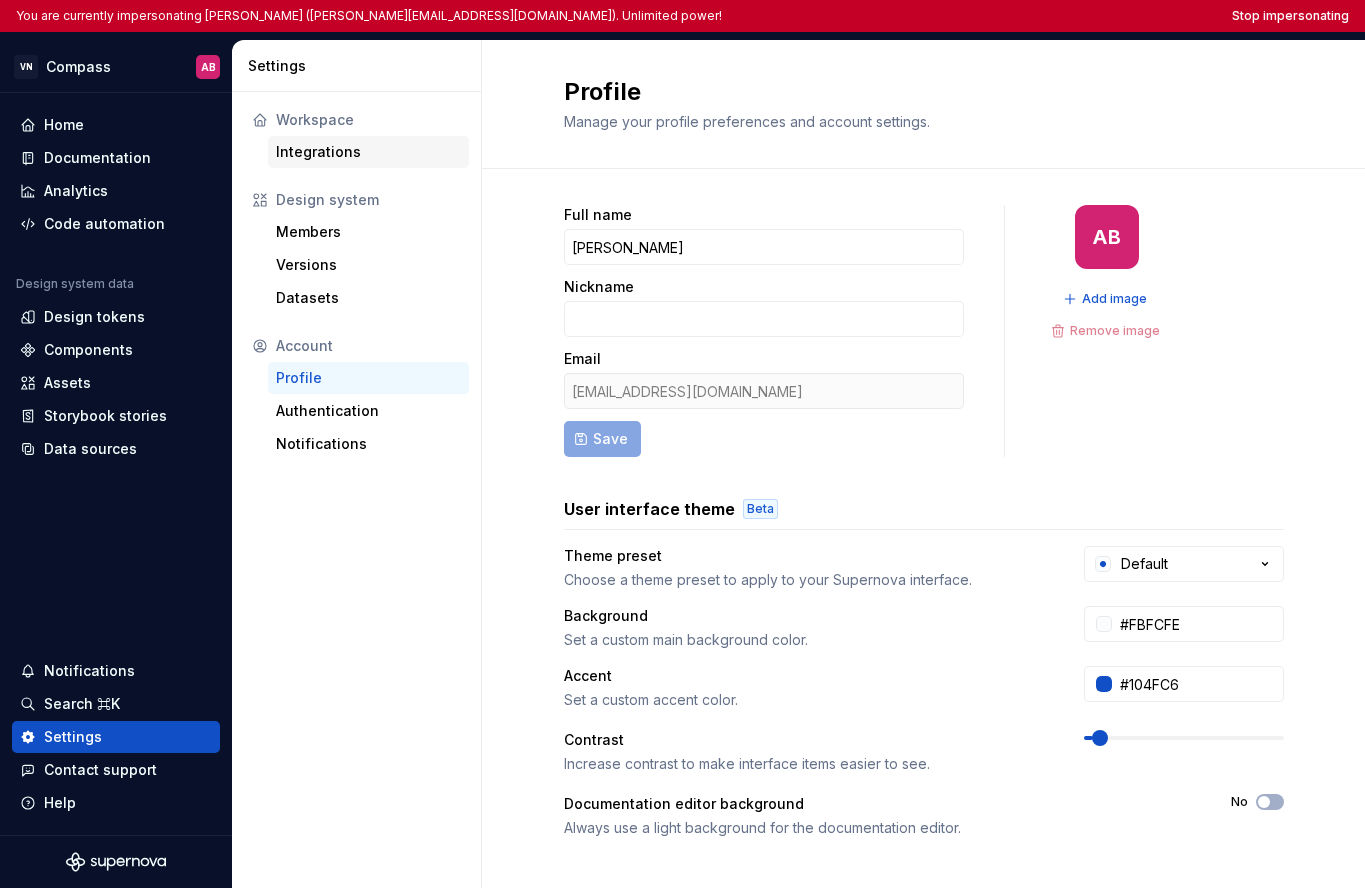 click on "Integrations" at bounding box center (368, 152) 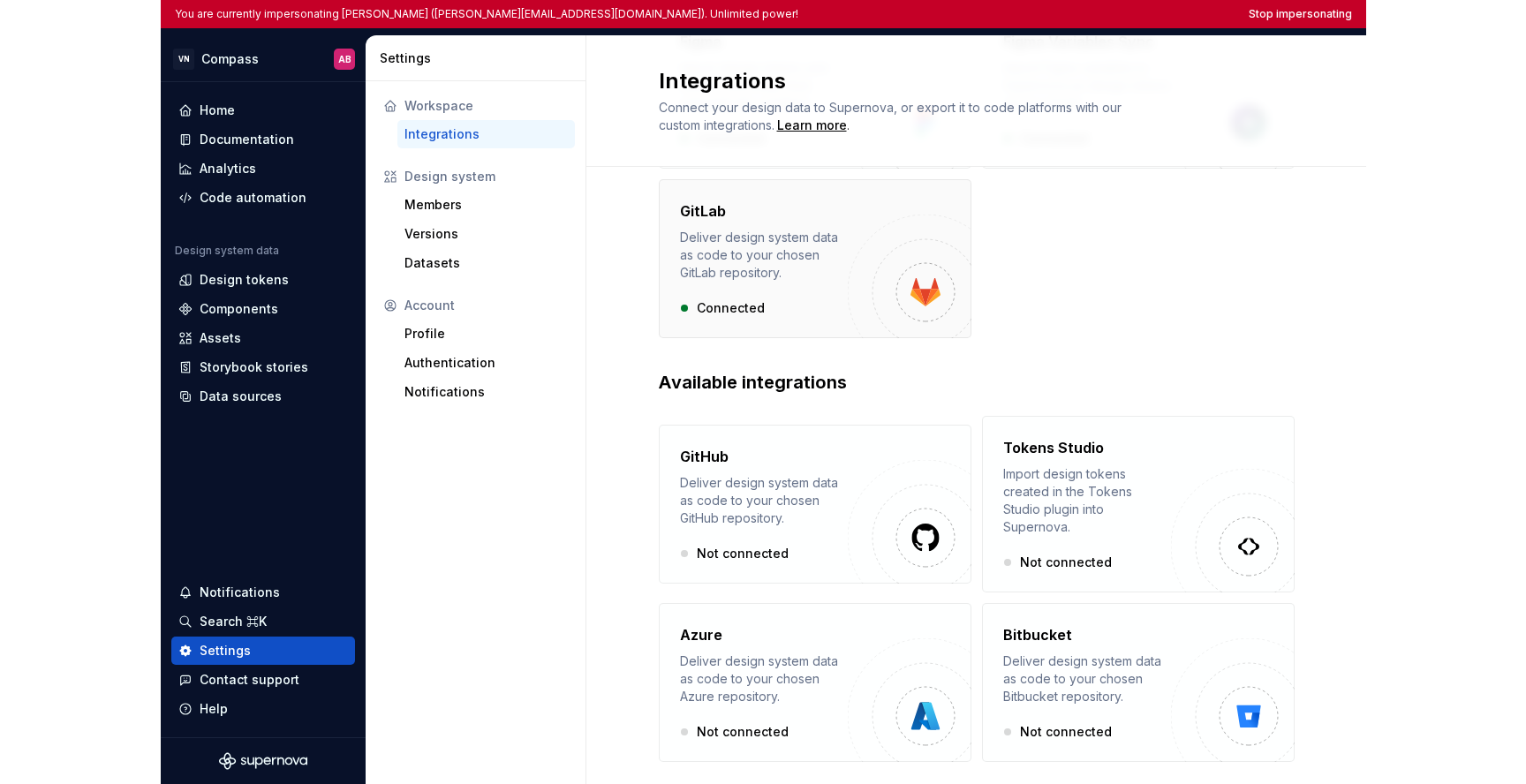 scroll, scrollTop: 262, scrollLeft: 0, axis: vertical 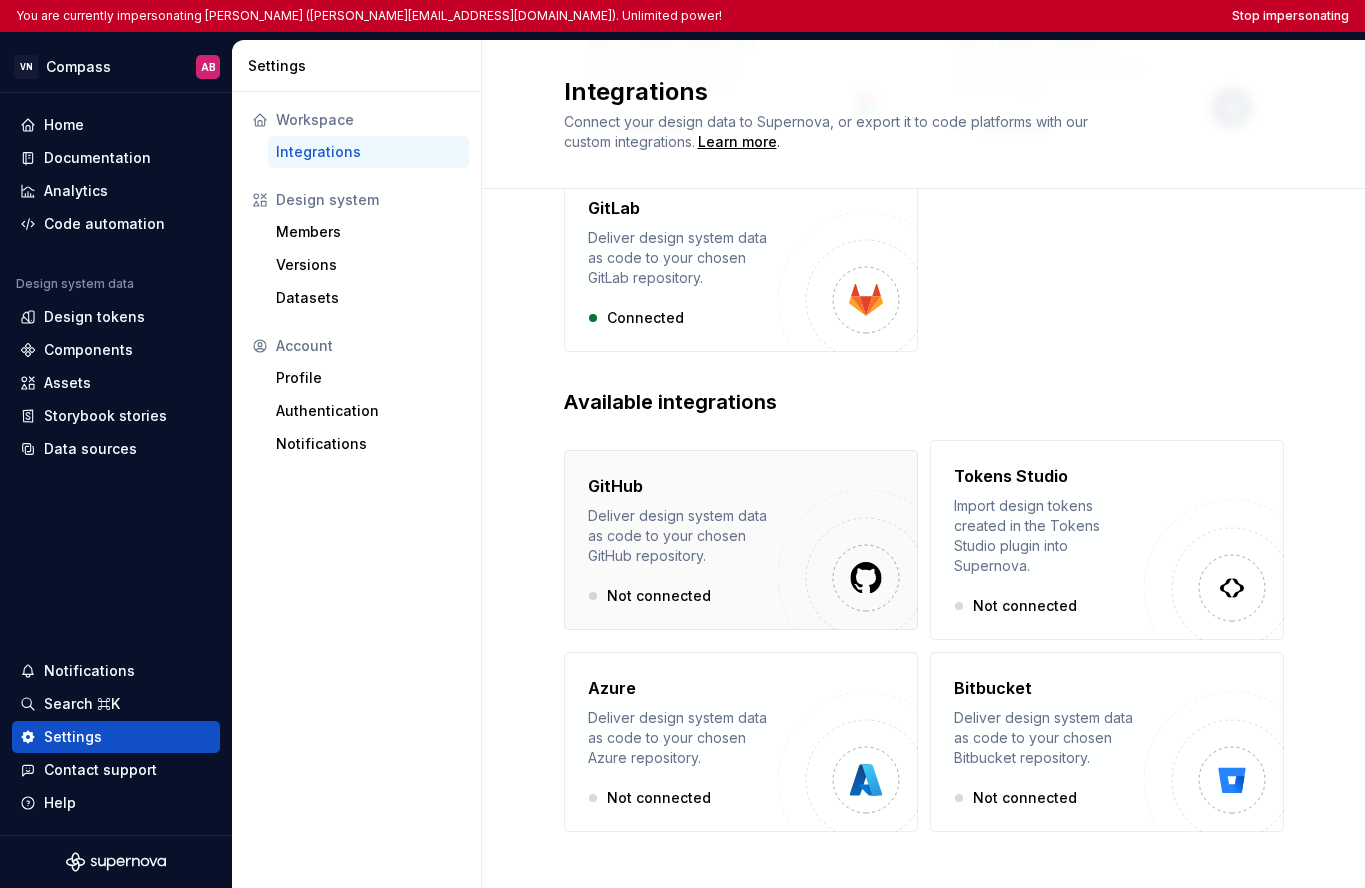 click at bounding box center [848, 560] 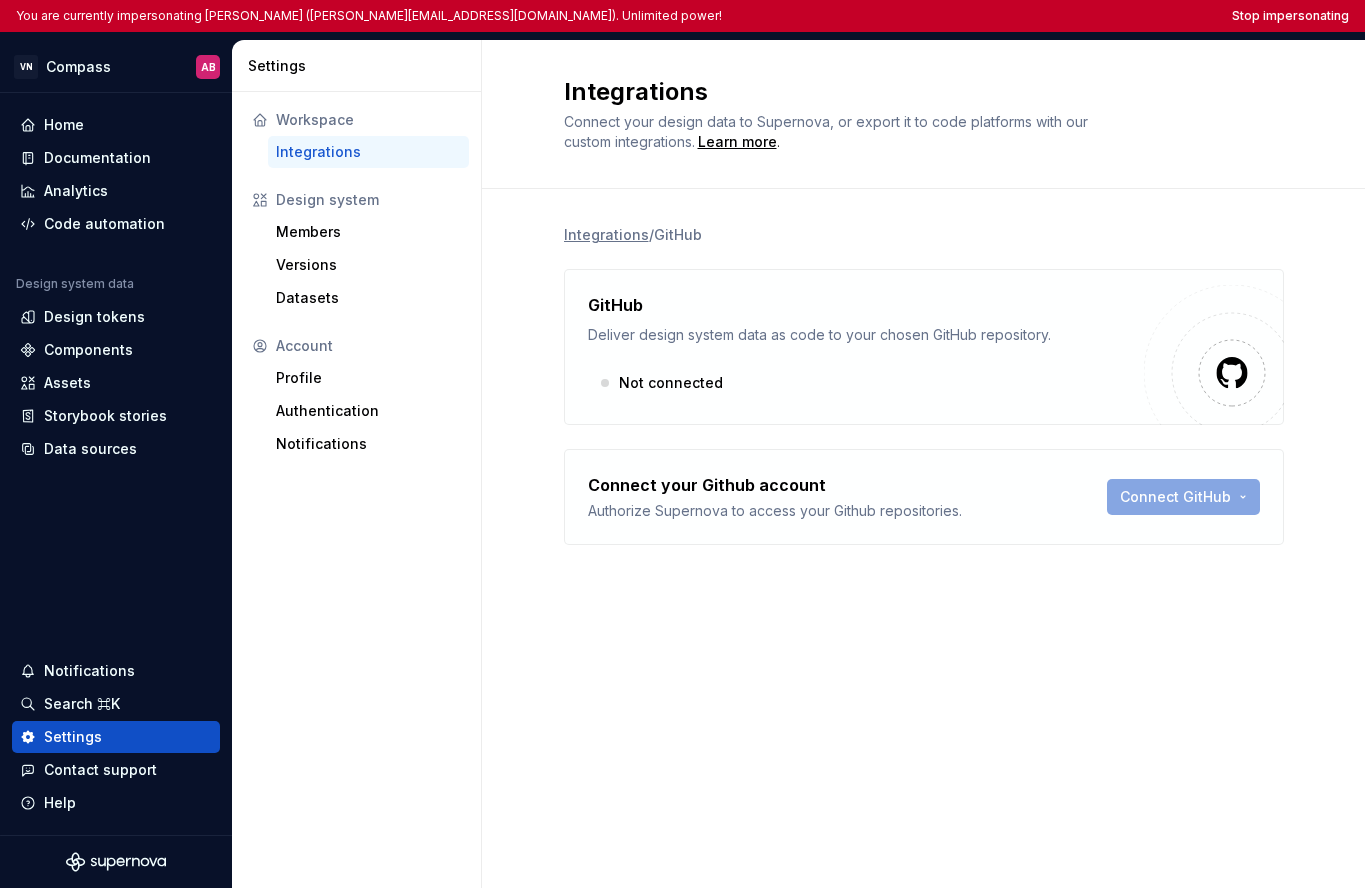click on "Connect GitHub" at bounding box center (1183, 497) 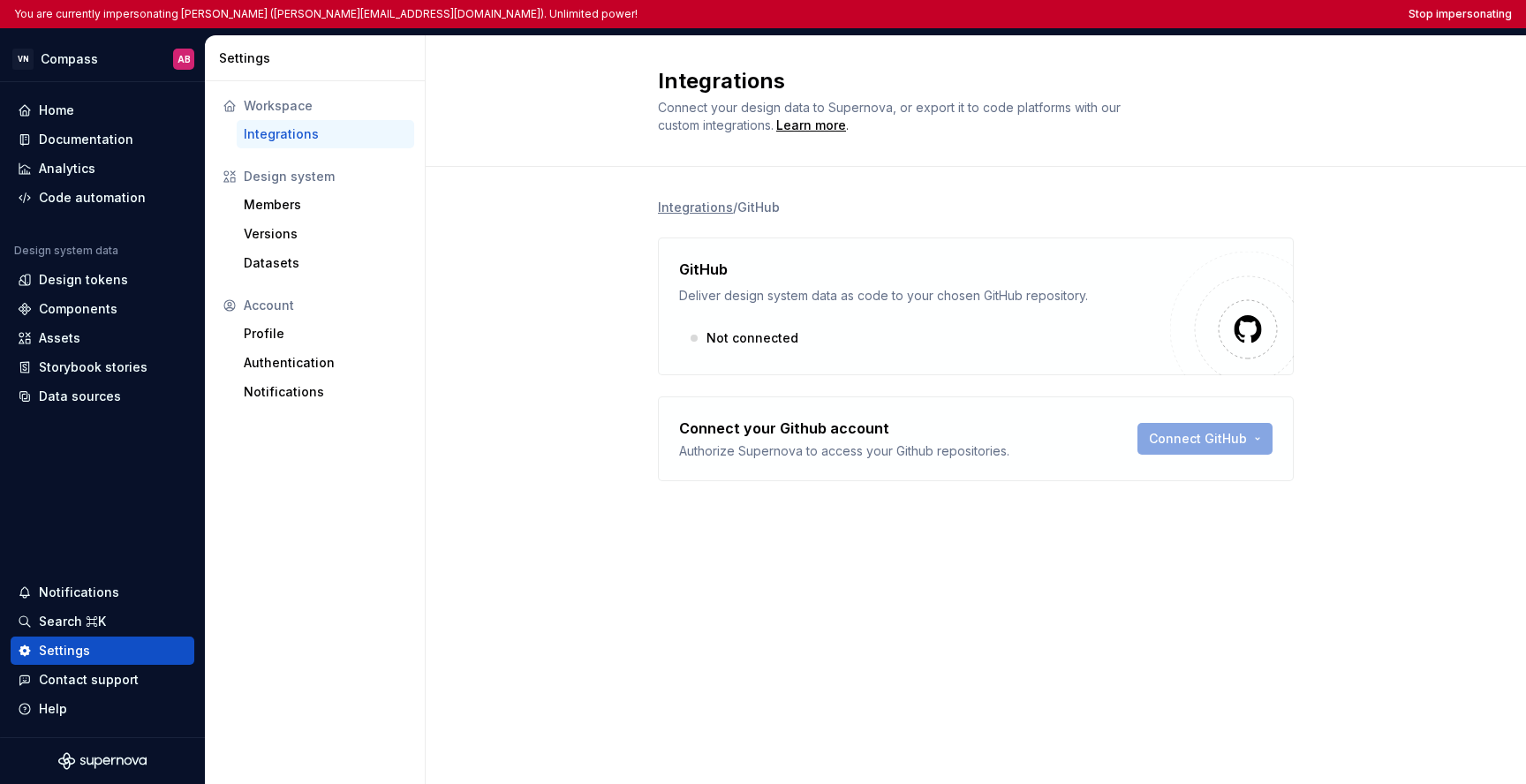 click on "Connect GitHub" at bounding box center (1205, 439) 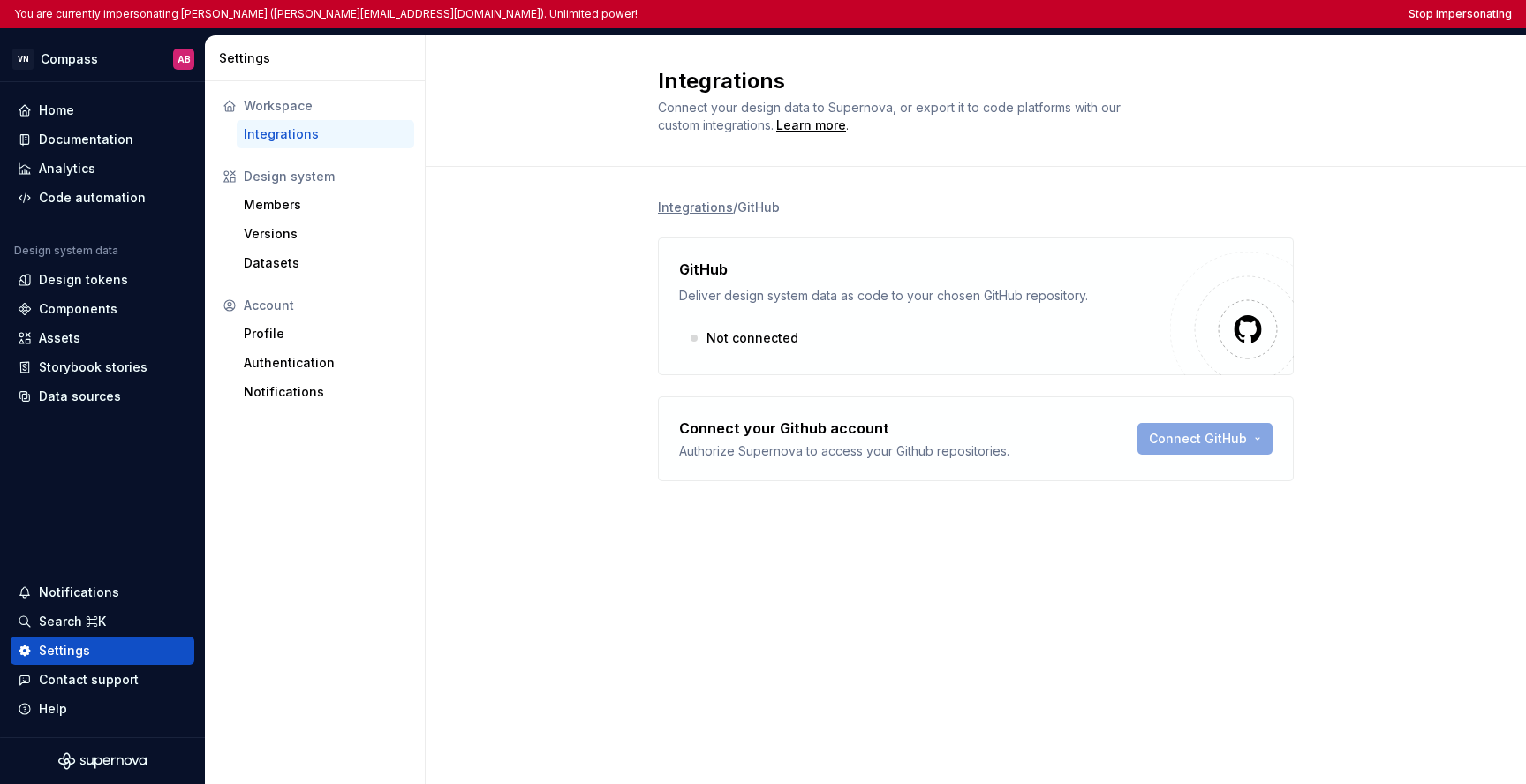 click on "Stop impersonating" at bounding box center (1460, 14) 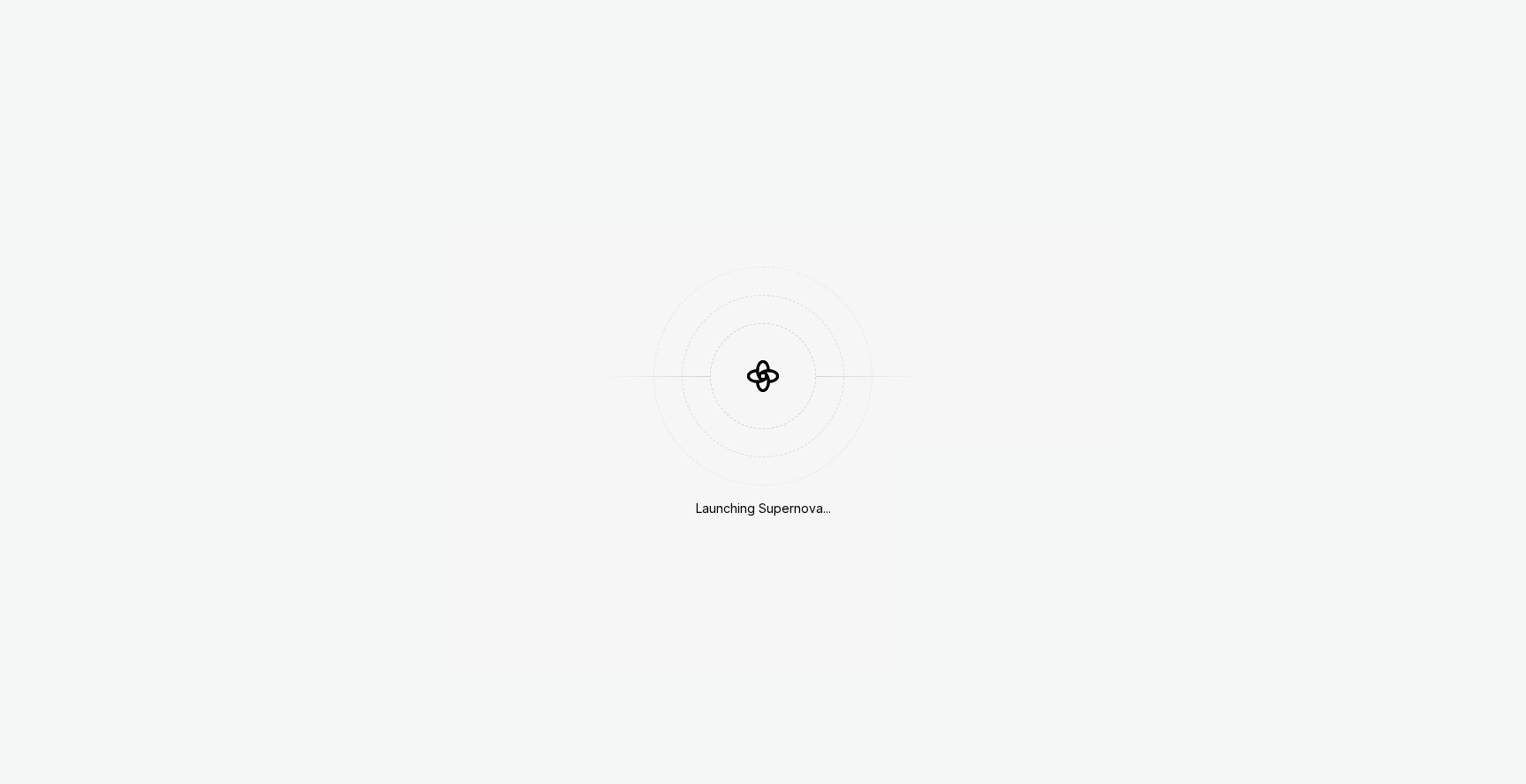 scroll, scrollTop: 0, scrollLeft: 0, axis: both 